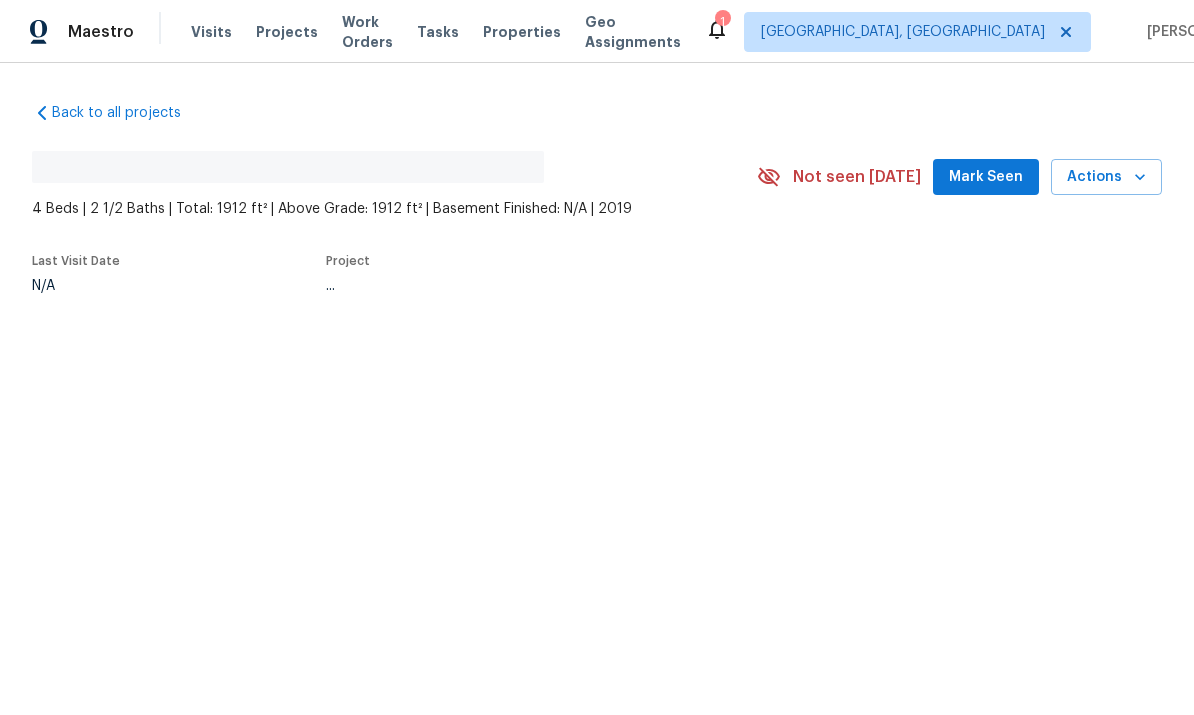 scroll, scrollTop: 0, scrollLeft: 0, axis: both 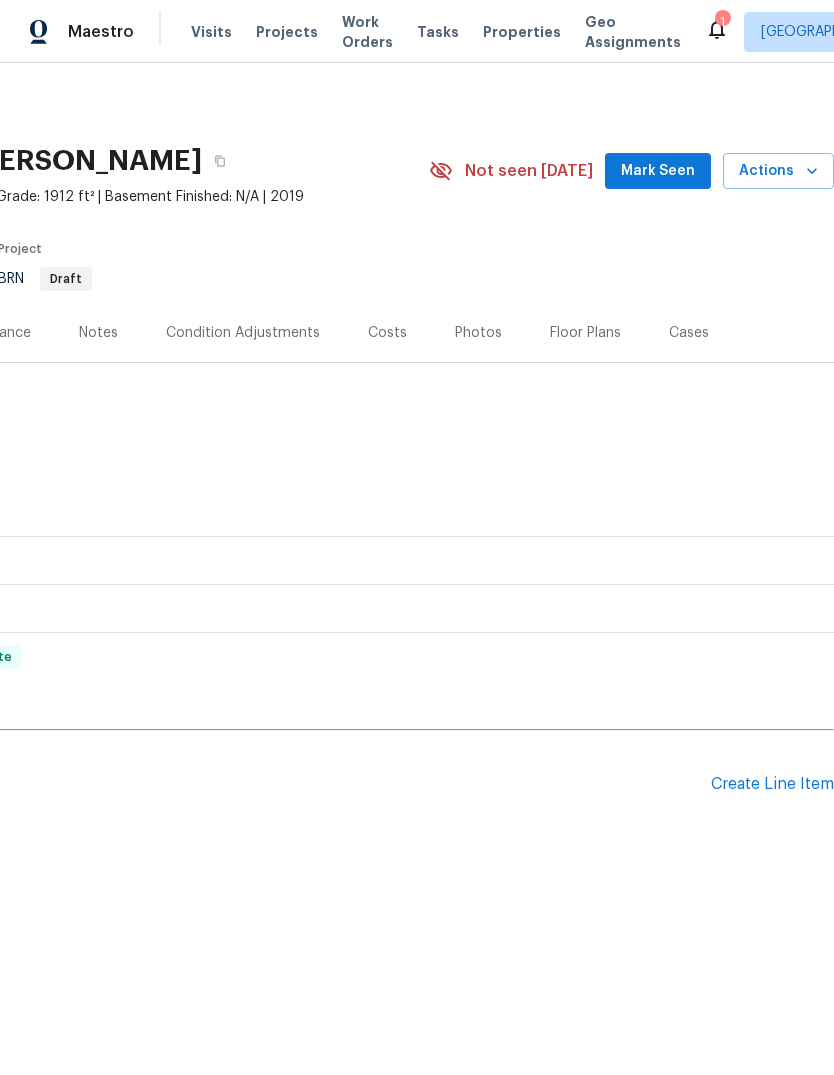 click on "Create Line Item" at bounding box center (772, 784) 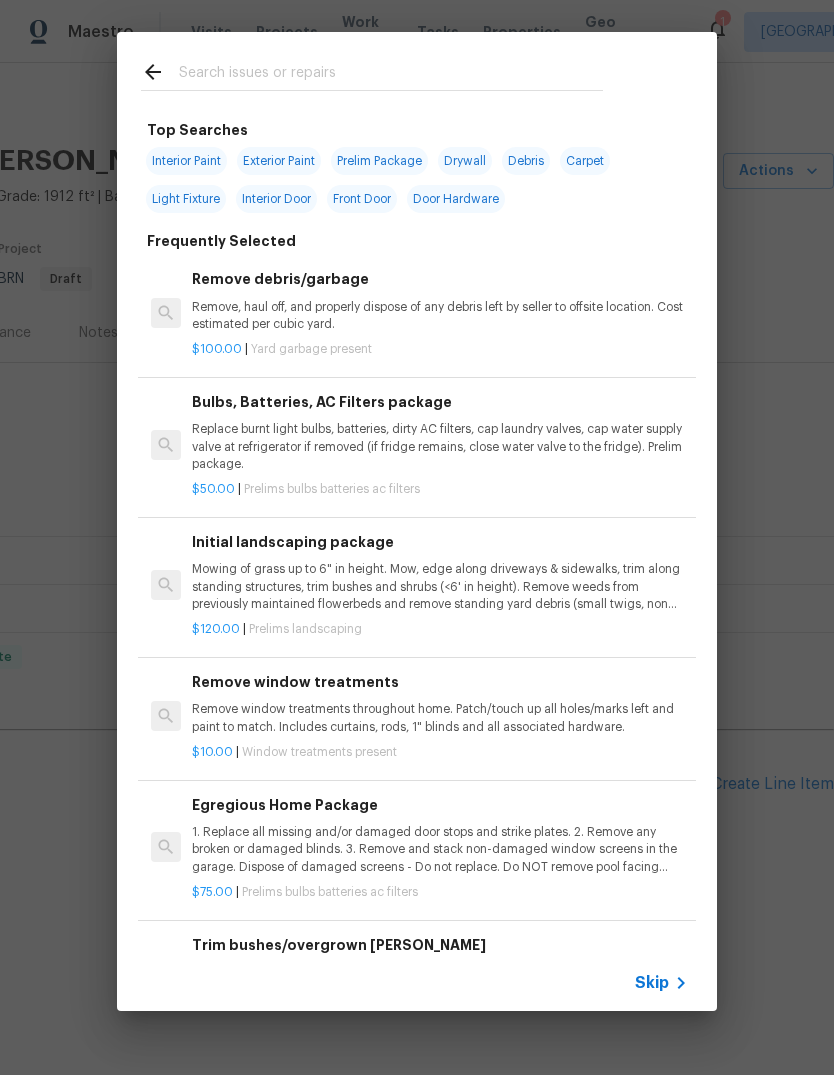 click at bounding box center (391, 75) 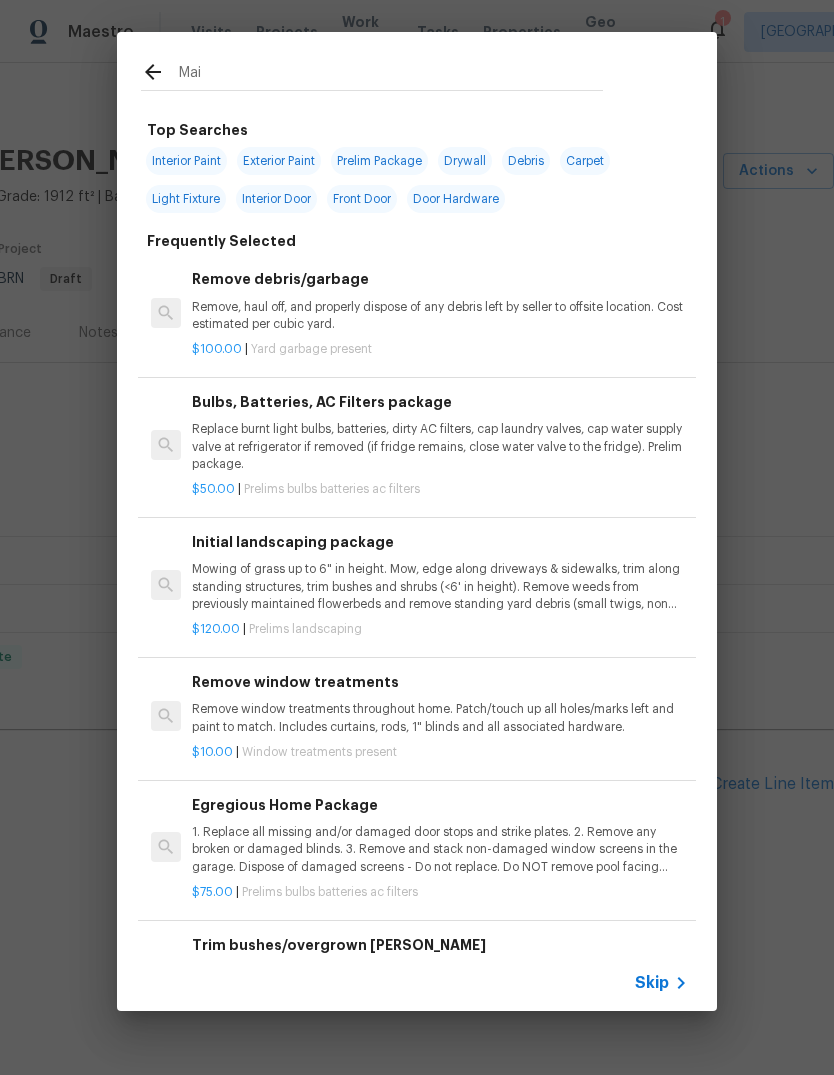 type on "Mail" 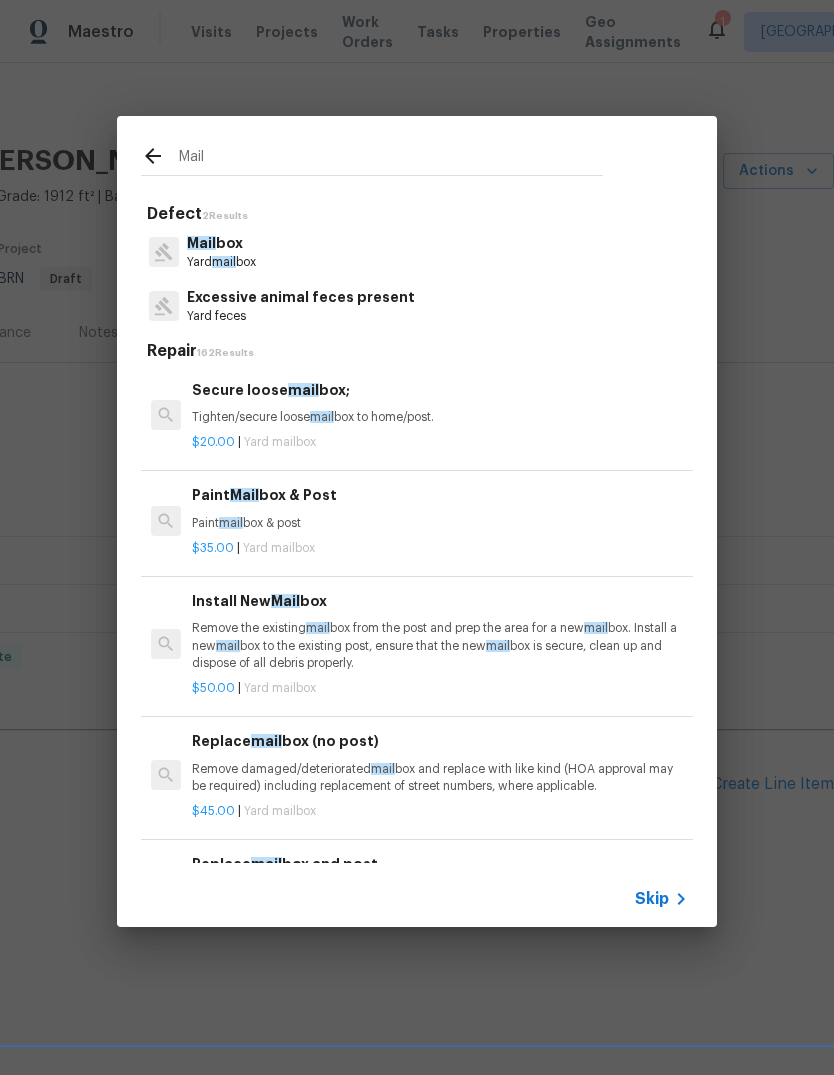 click on "Paint  Mail box & Post Paint  mail box & post" at bounding box center (440, 508) 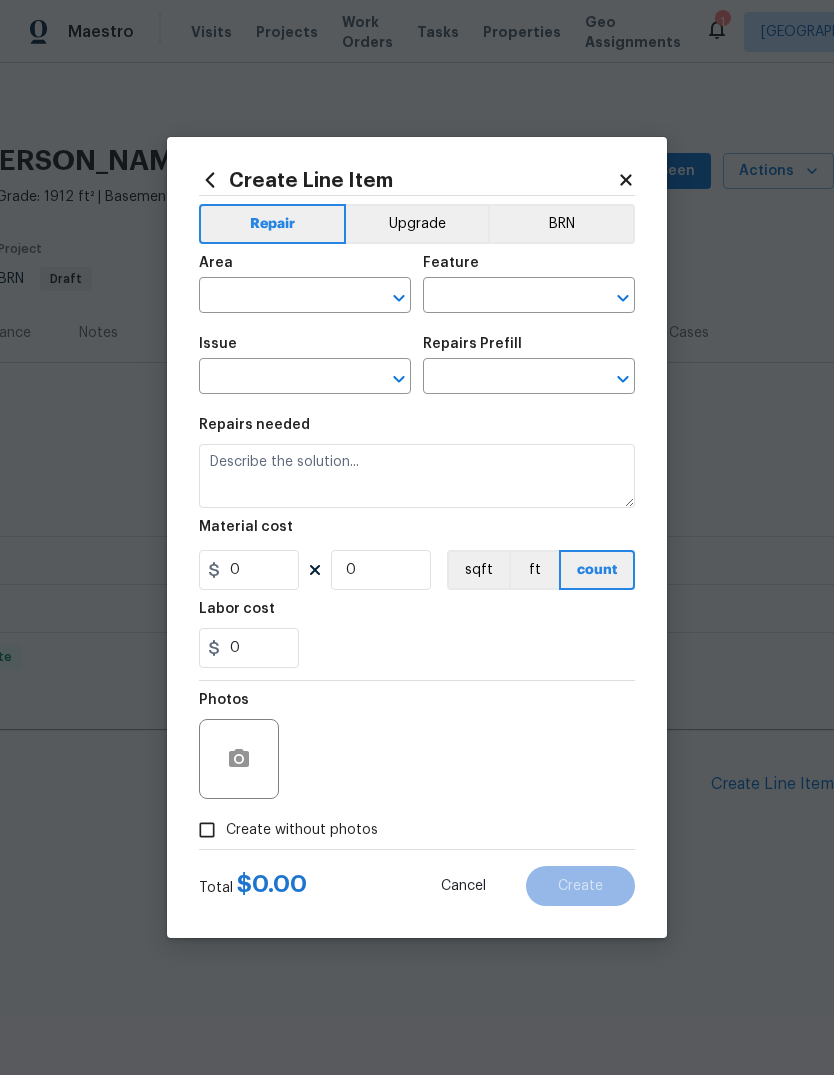 type on "Mailbox" 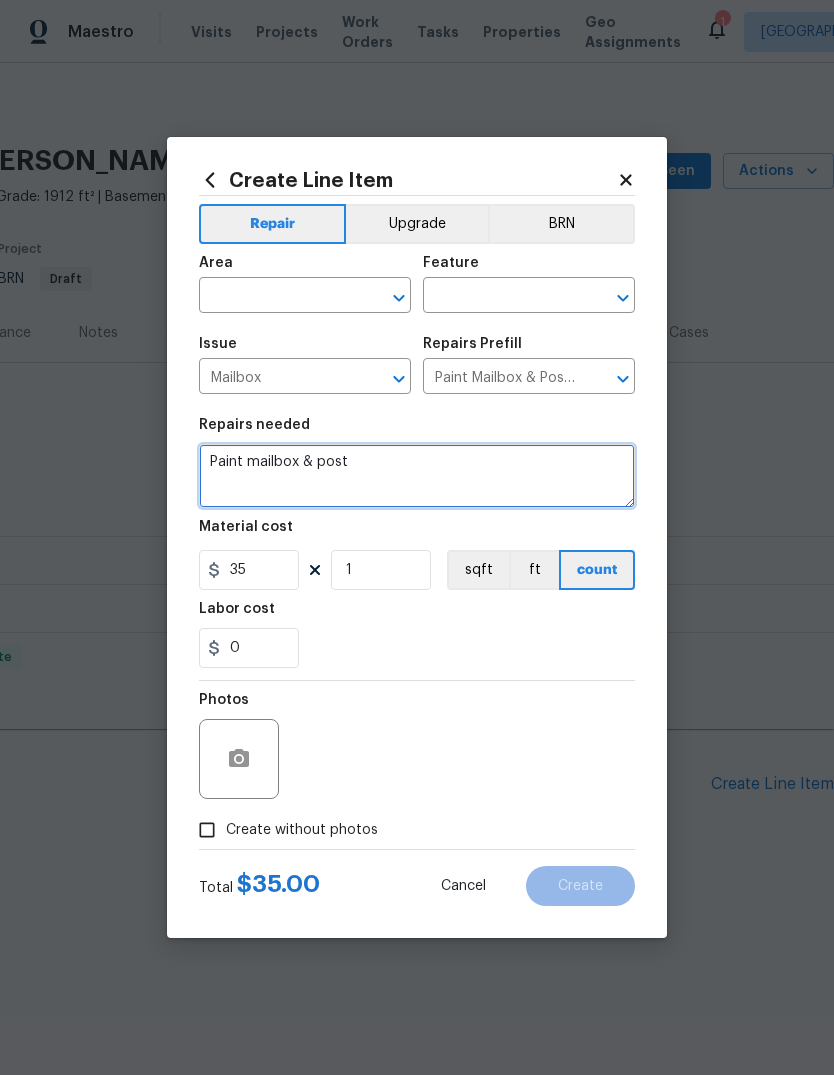 click on "Paint mailbox & post" at bounding box center [417, 476] 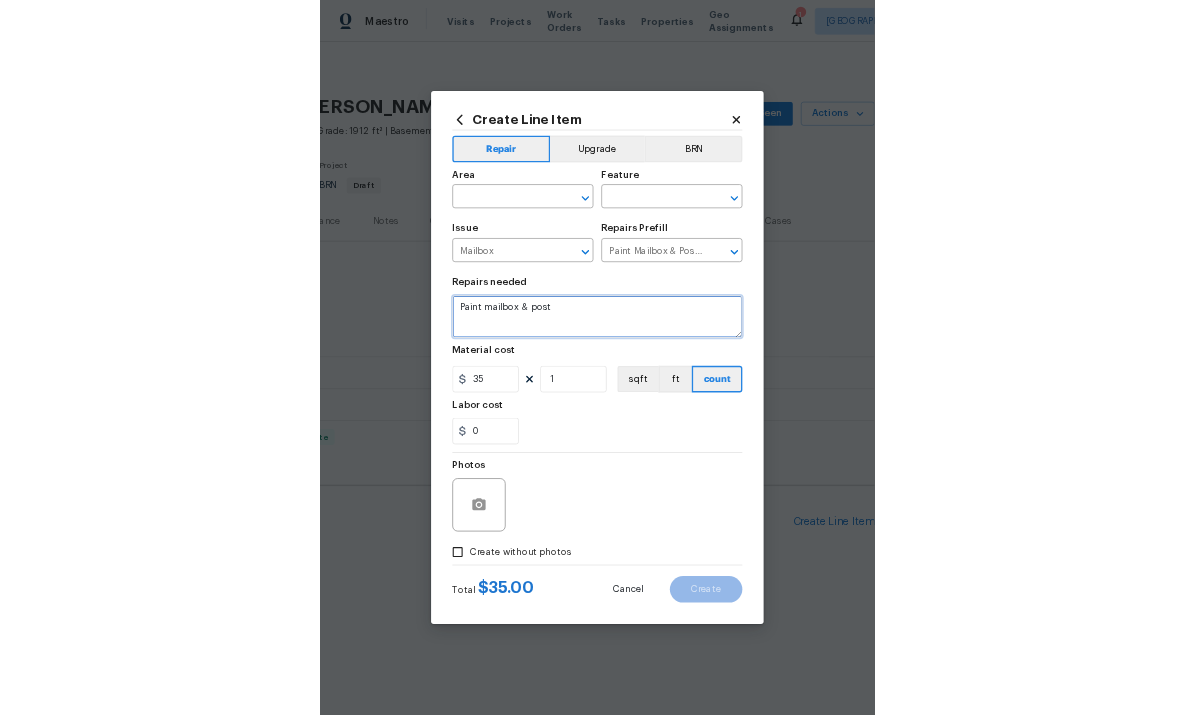 scroll, scrollTop: 0, scrollLeft: 0, axis: both 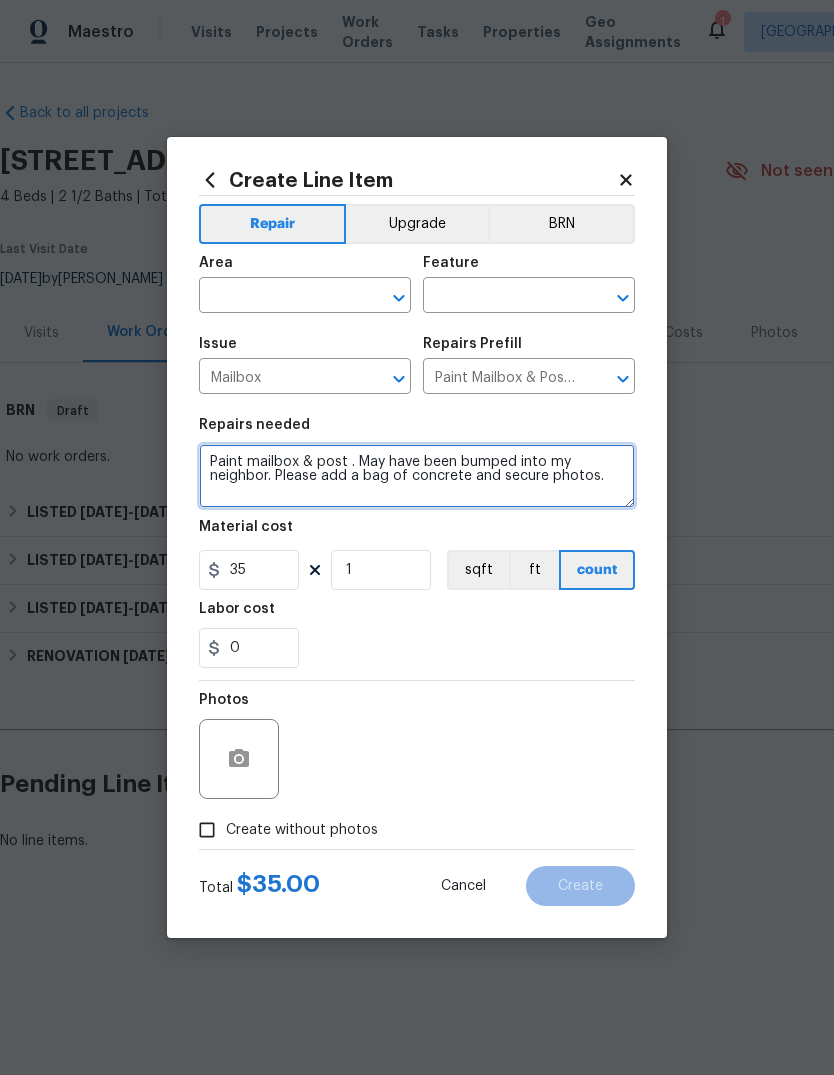type on "Paint mailbox & post . May have been bumped into my neighbor. Please add a bag of concrete and secure photos." 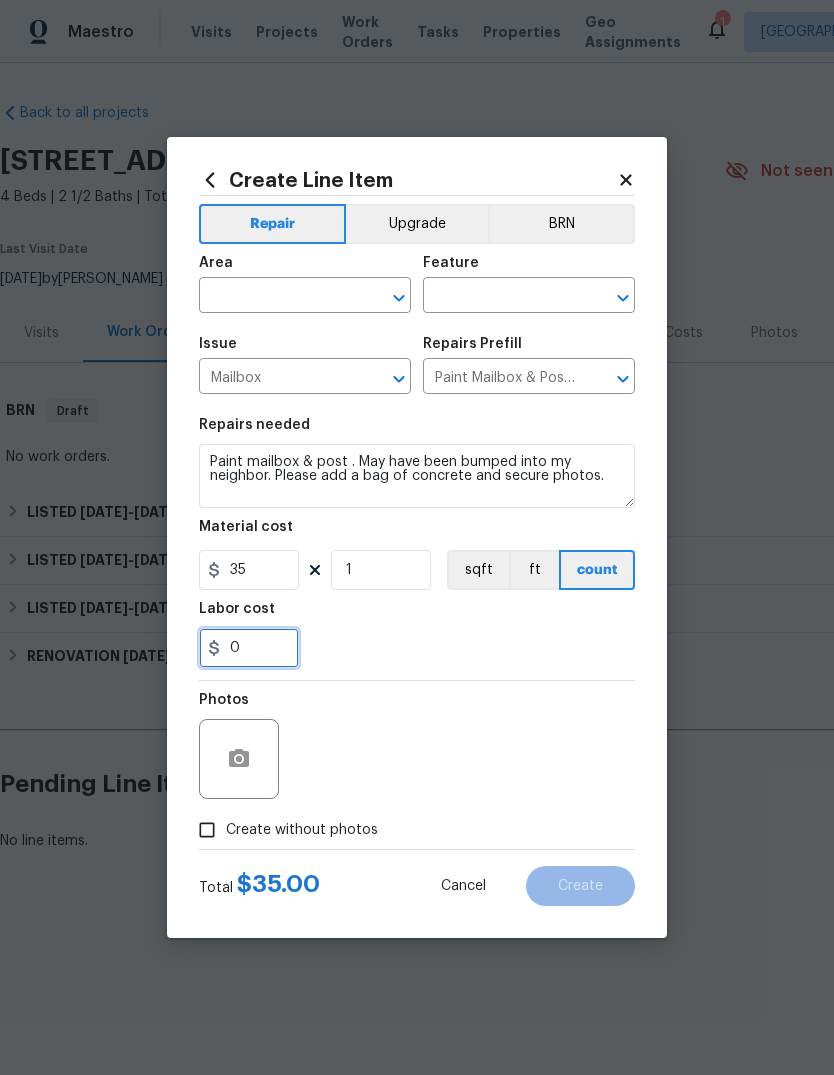 click on "0" at bounding box center (249, 648) 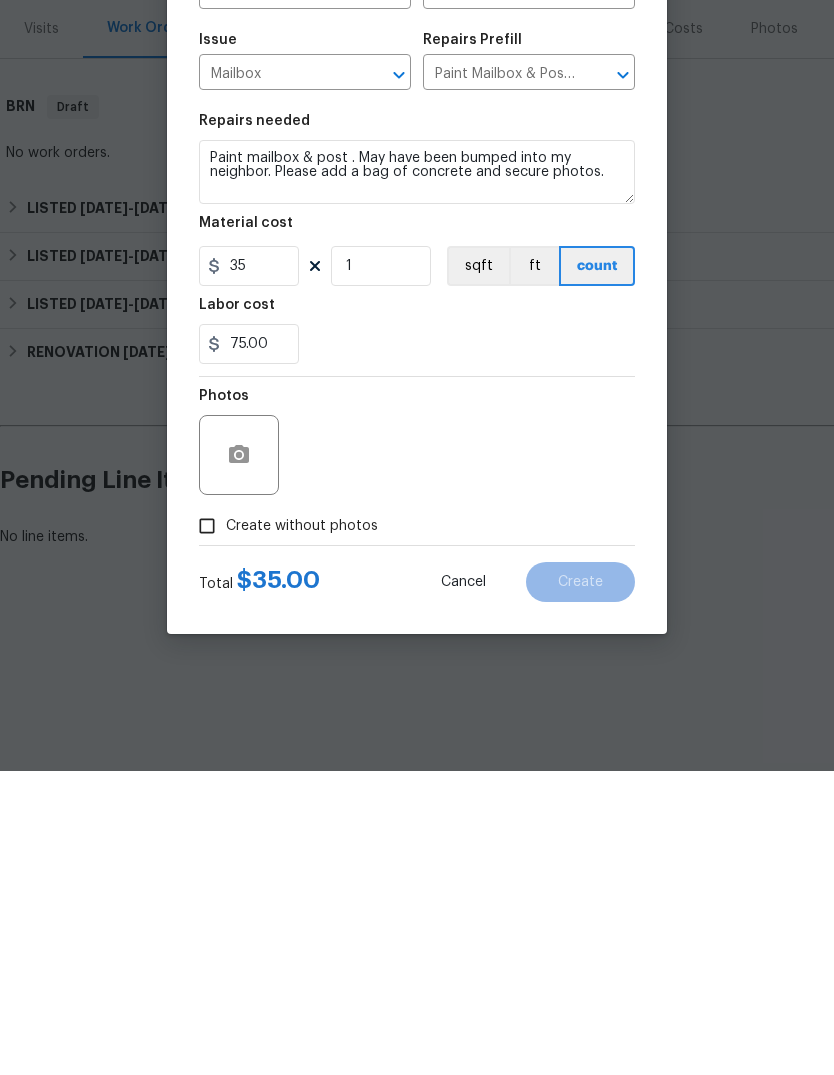 click on "Photos" at bounding box center [417, 746] 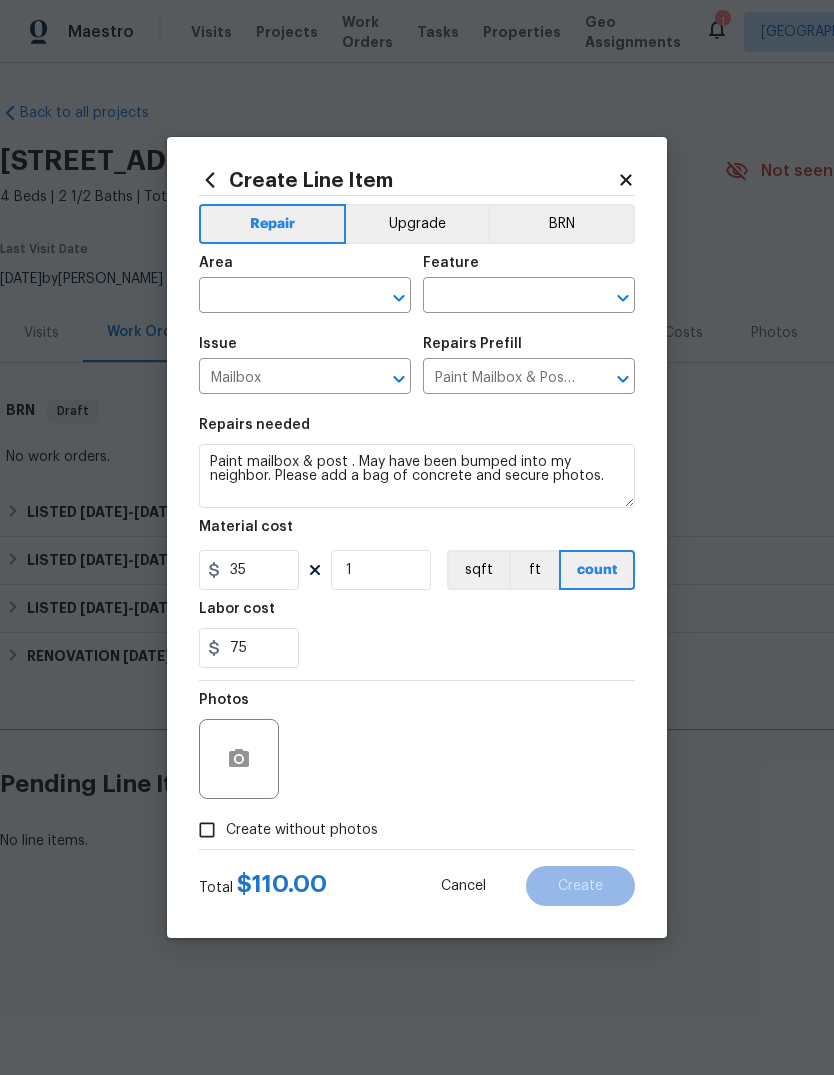 click on "Create without photos" at bounding box center [207, 830] 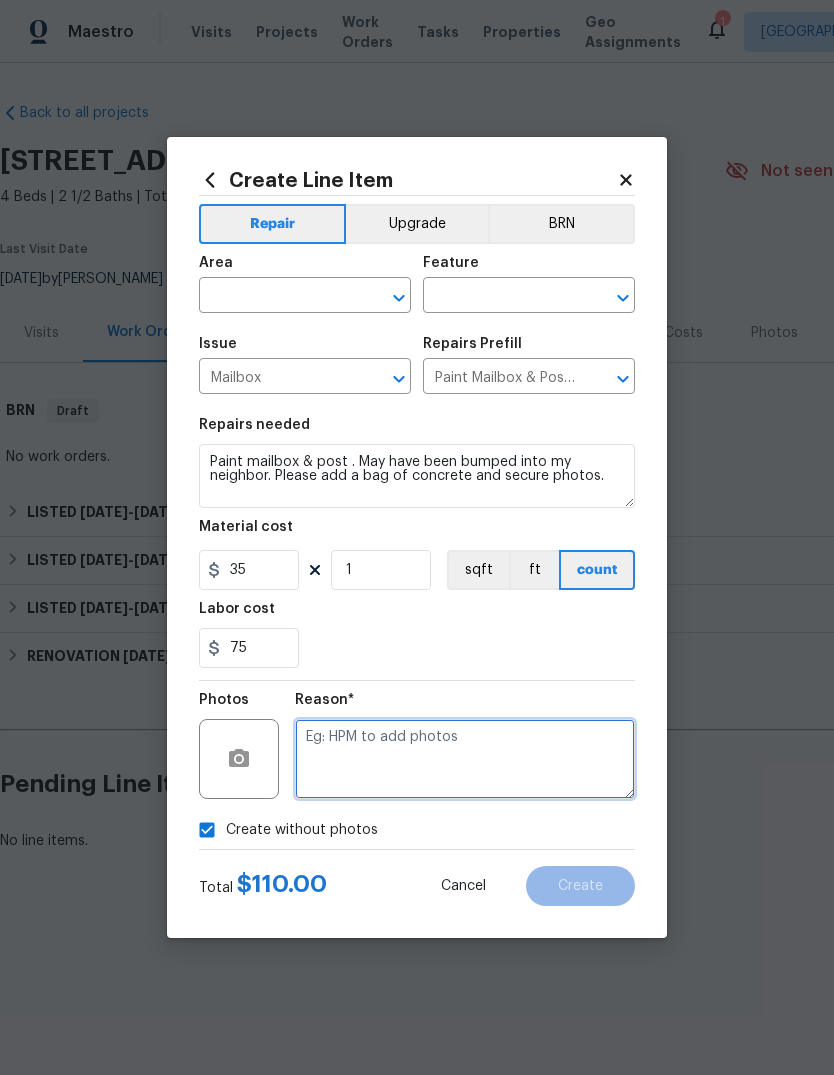 click at bounding box center (465, 759) 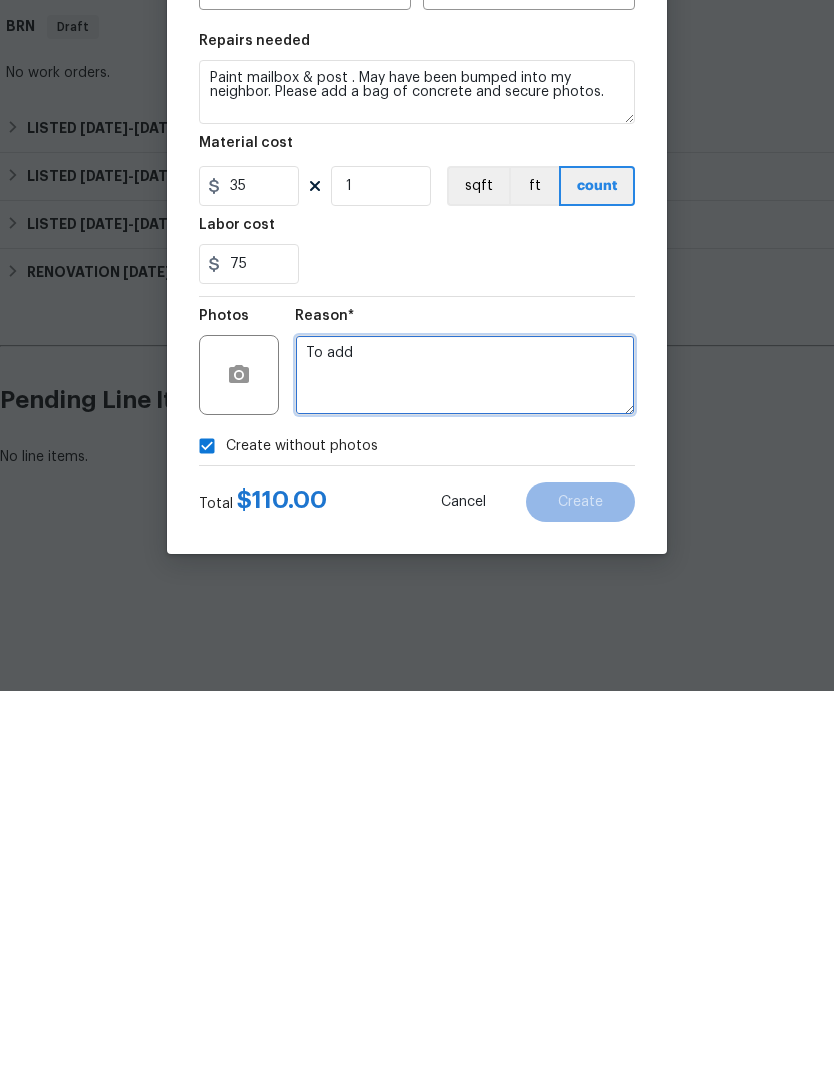 click on "To add" at bounding box center (465, 759) 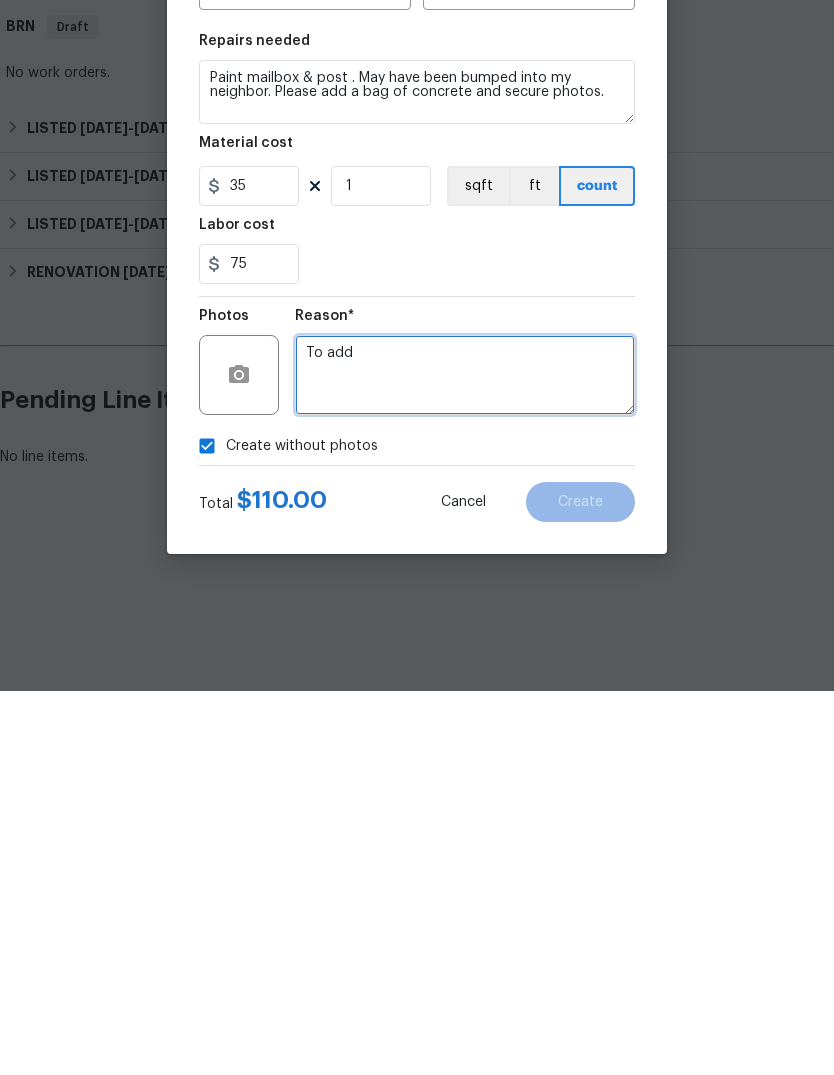 type on "To add" 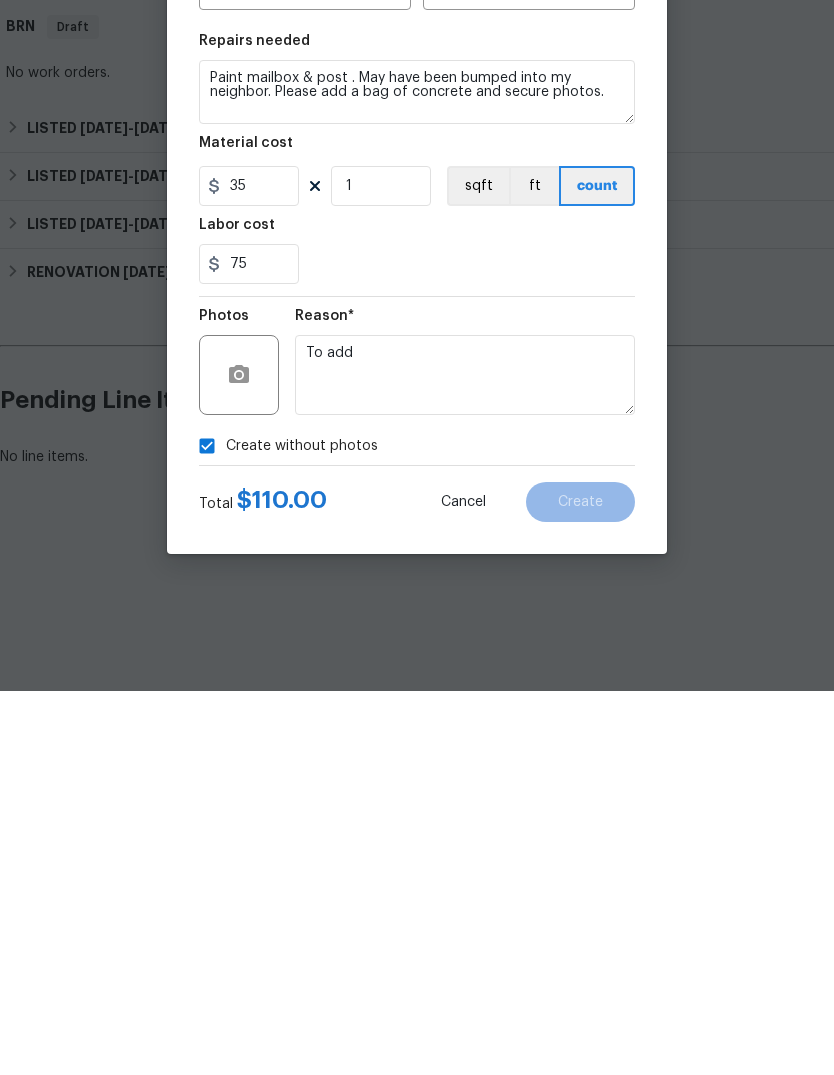 click on "Create without photos" at bounding box center (417, 830) 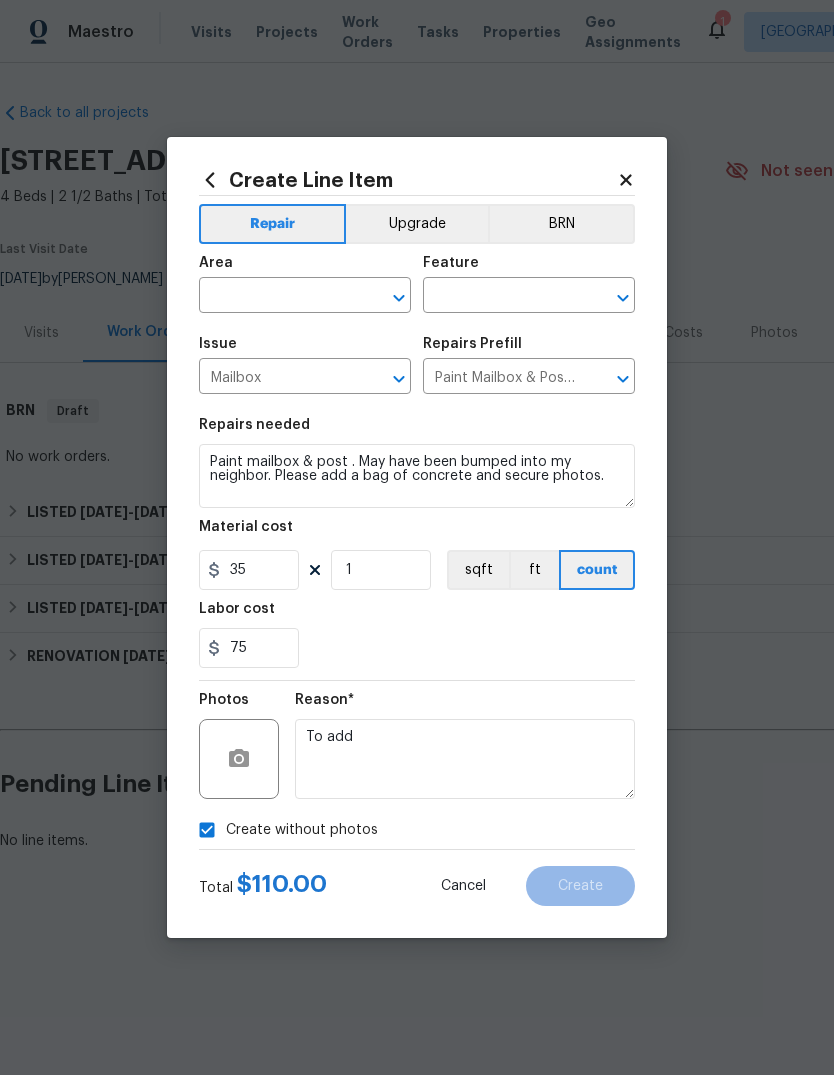 click at bounding box center [277, 297] 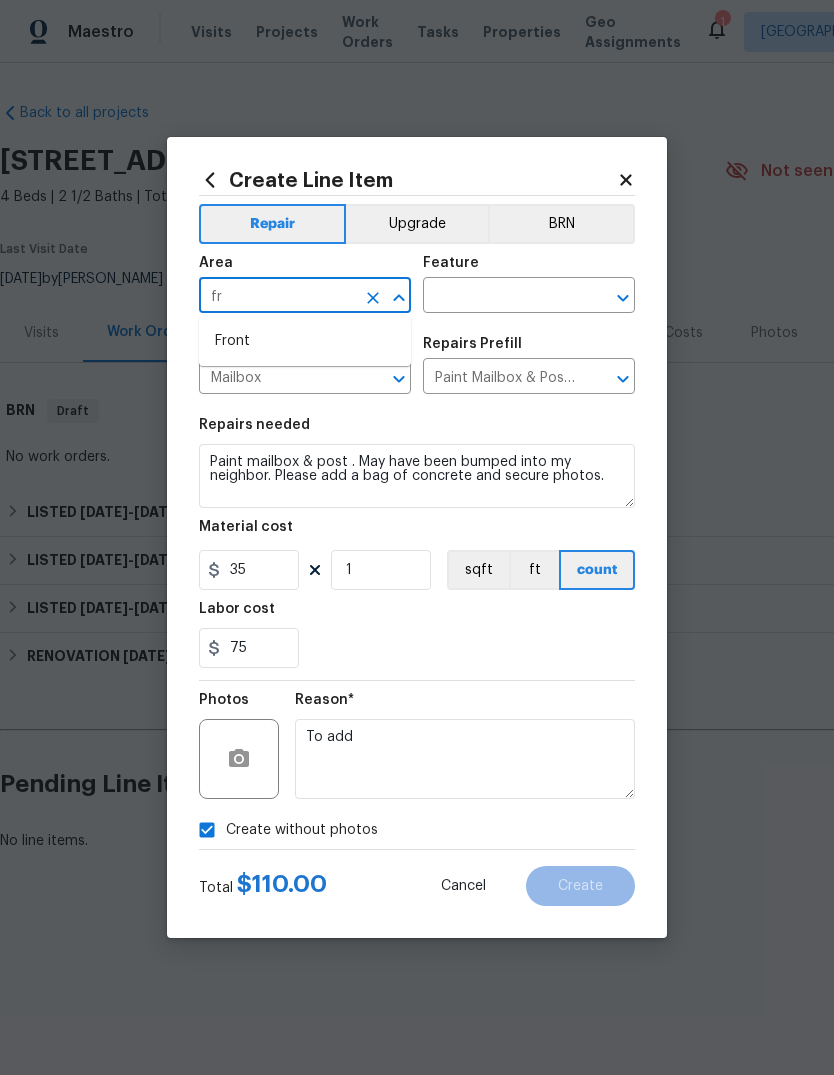 click on "Front" at bounding box center (305, 341) 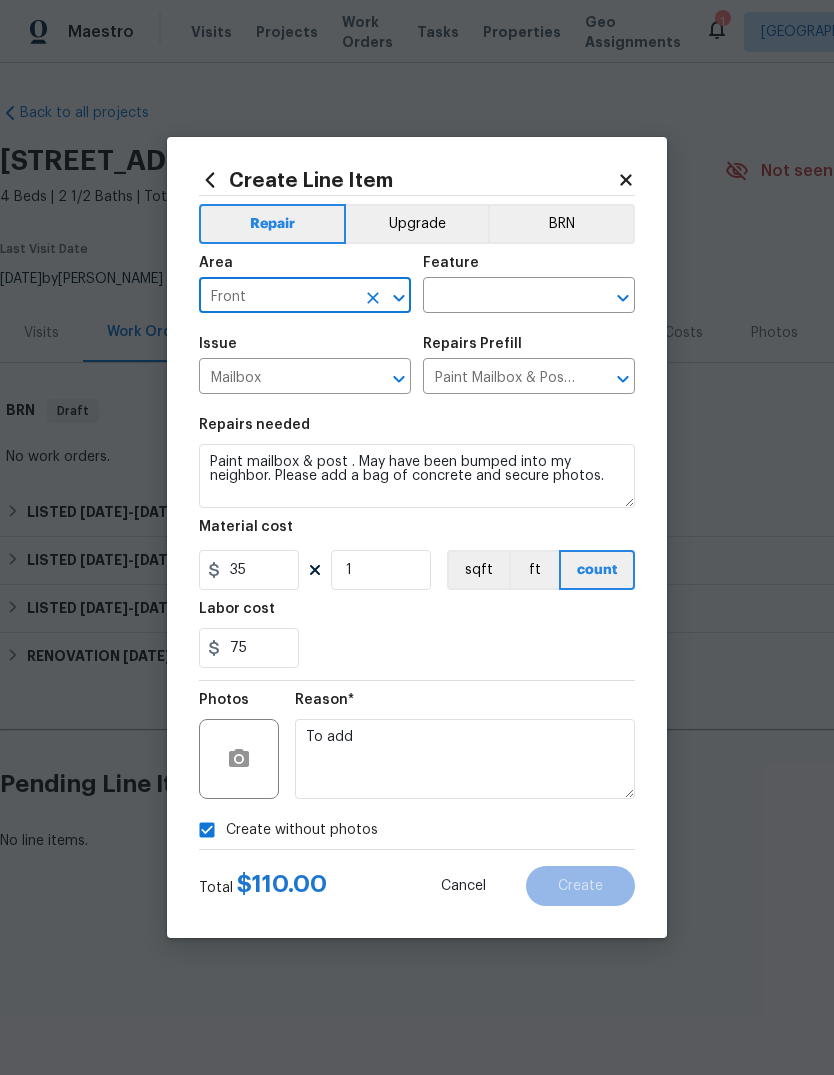 click on "Issue" at bounding box center (305, 350) 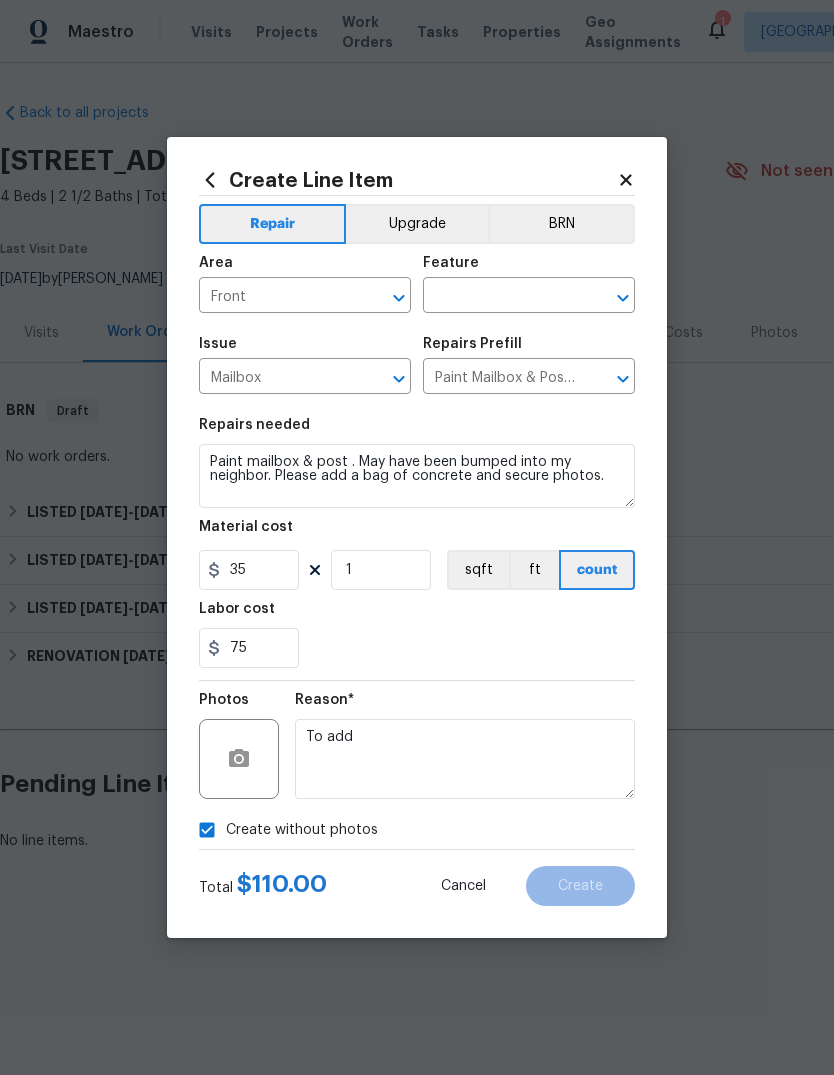 click at bounding box center (501, 297) 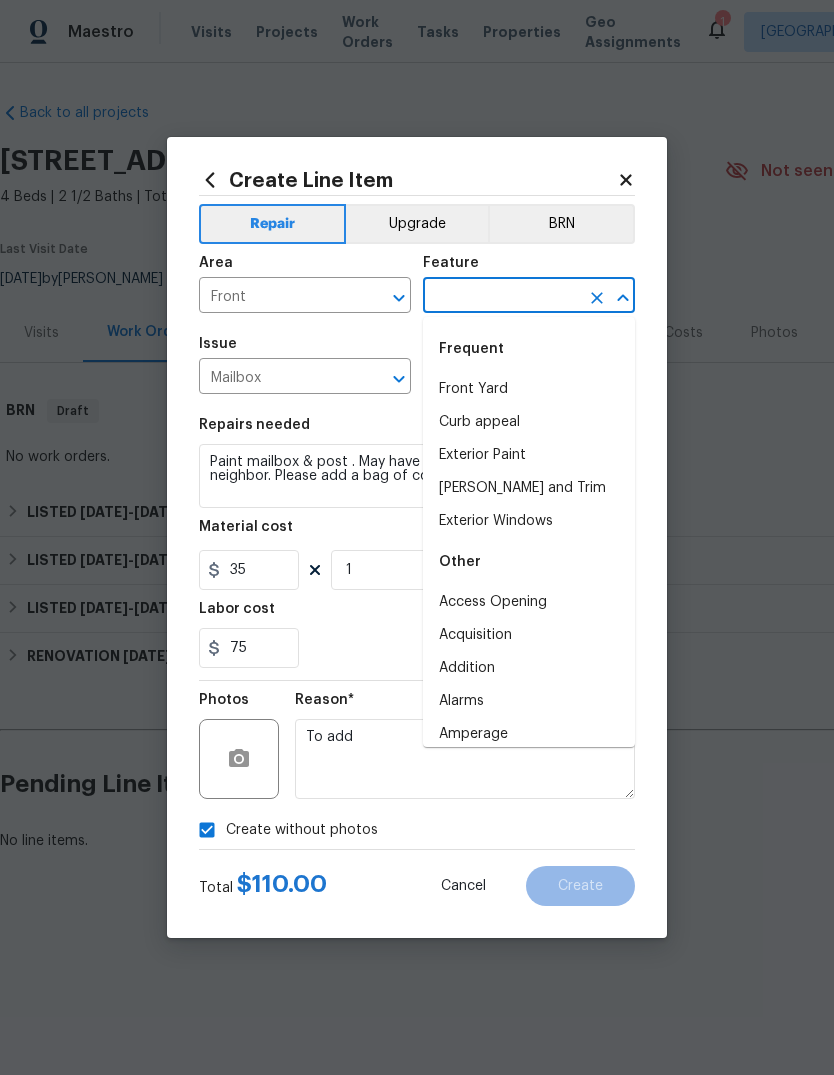 click on "Front Yard" at bounding box center (529, 389) 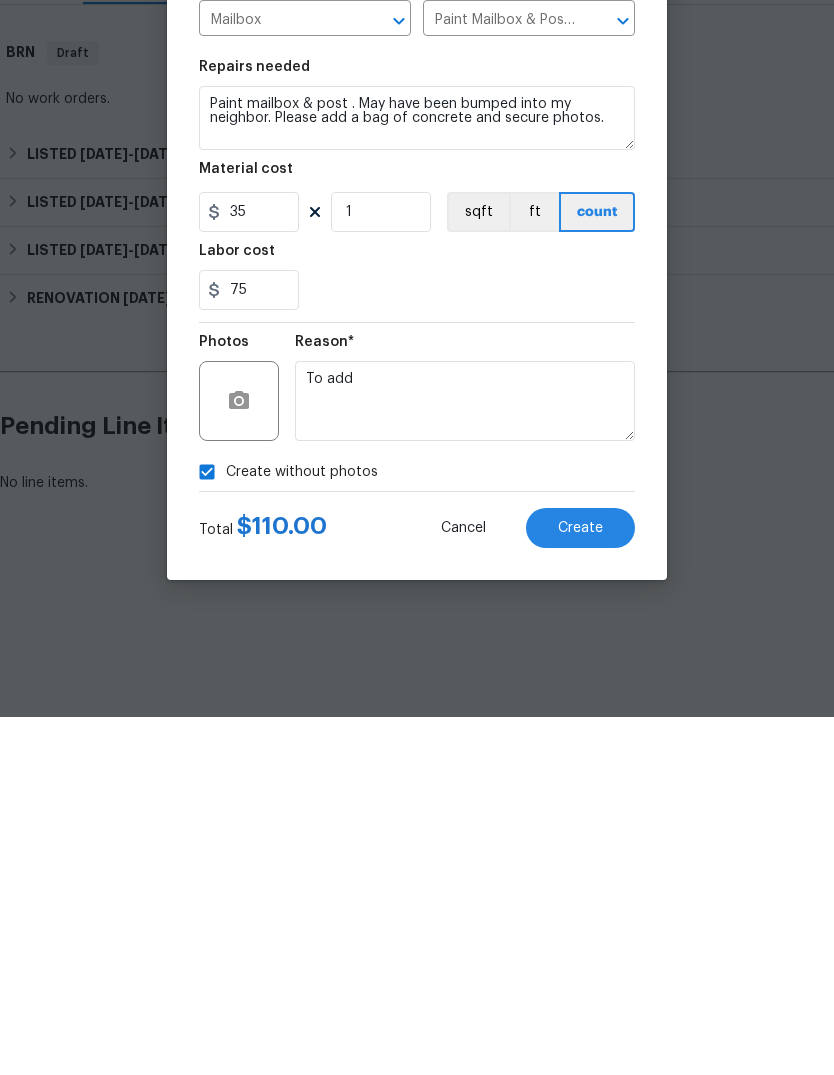 click on "Create" at bounding box center (580, 886) 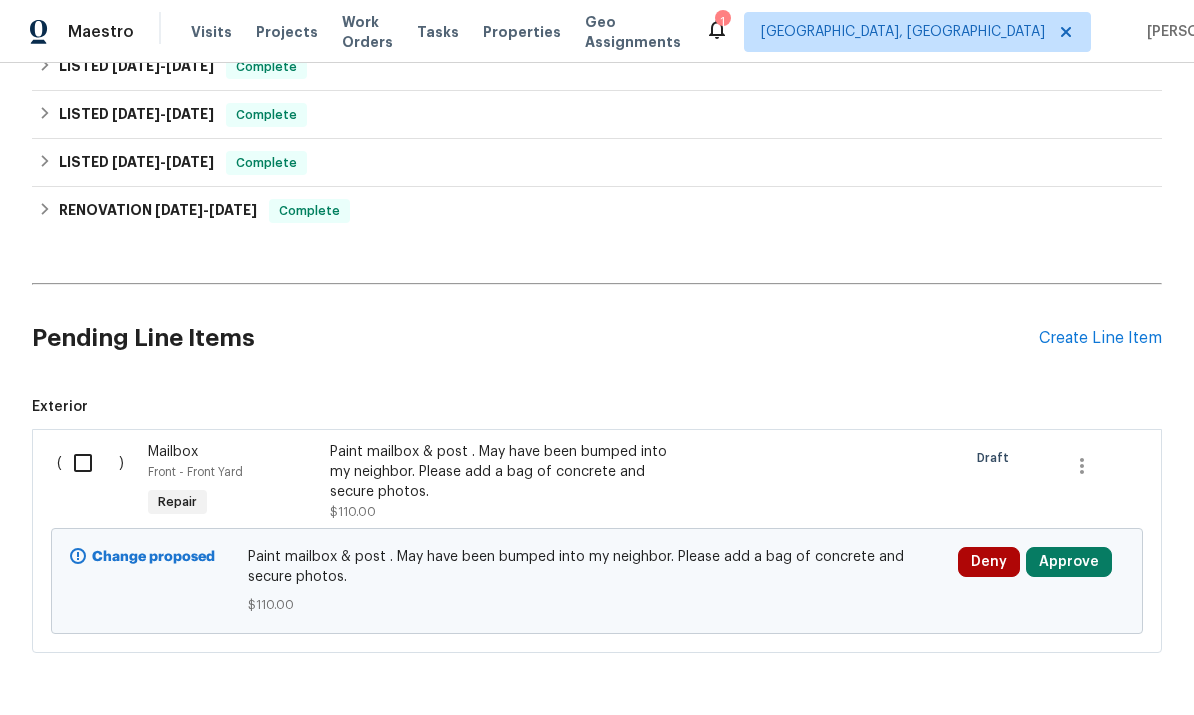 scroll, scrollTop: 445, scrollLeft: 0, axis: vertical 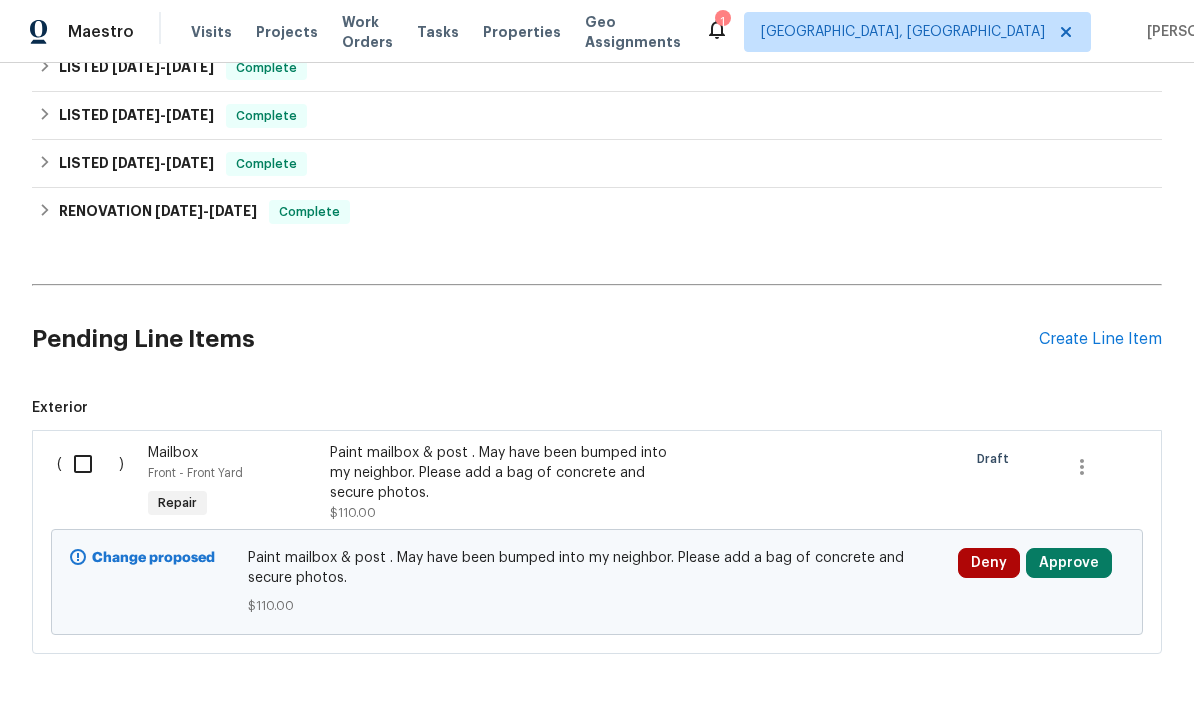 click at bounding box center [90, 464] 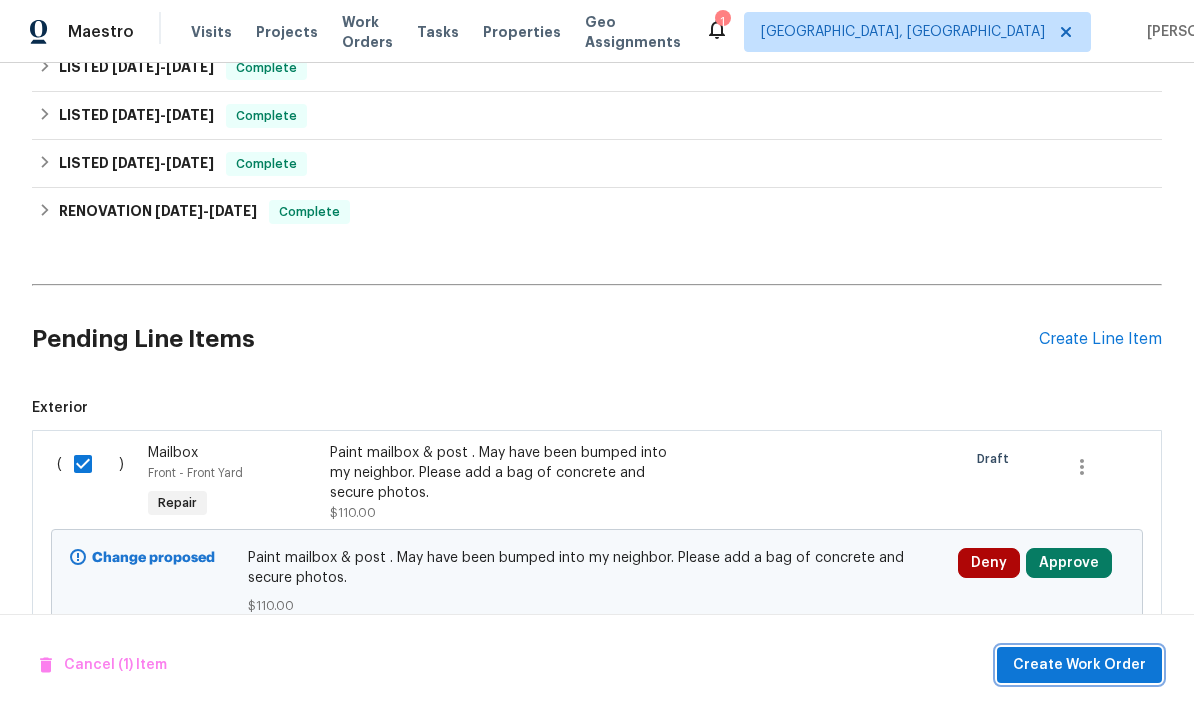click on "Create Work Order" at bounding box center (1079, 665) 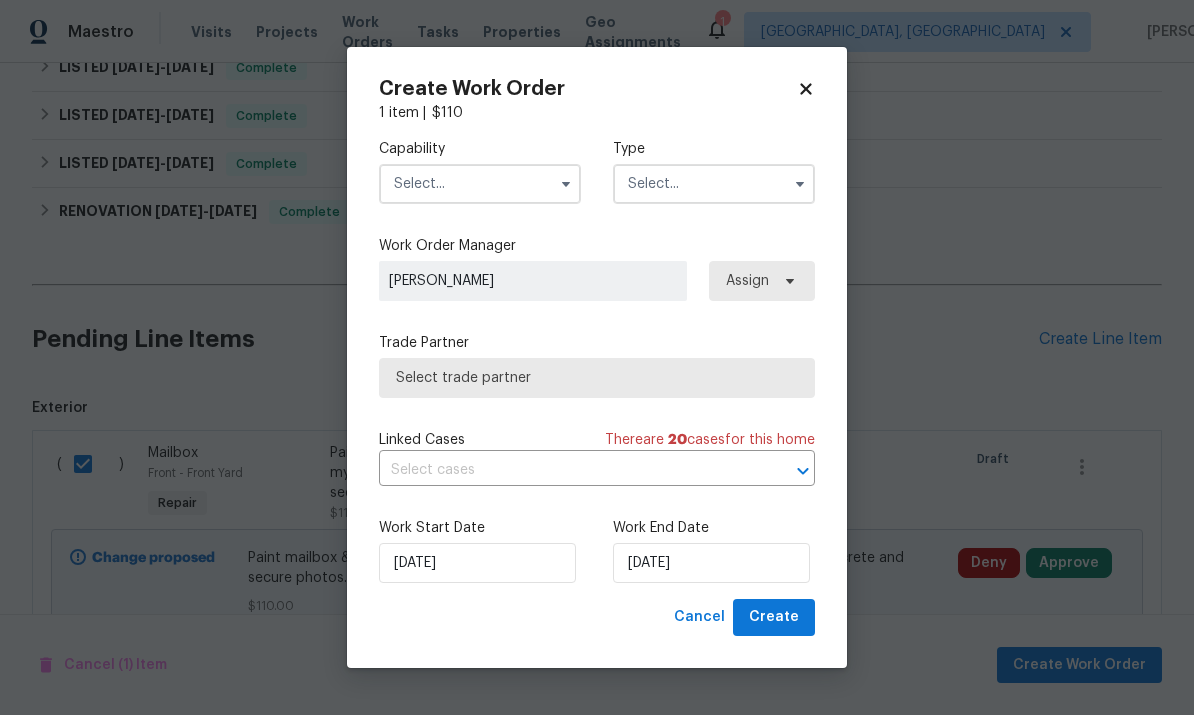 click at bounding box center (480, 184) 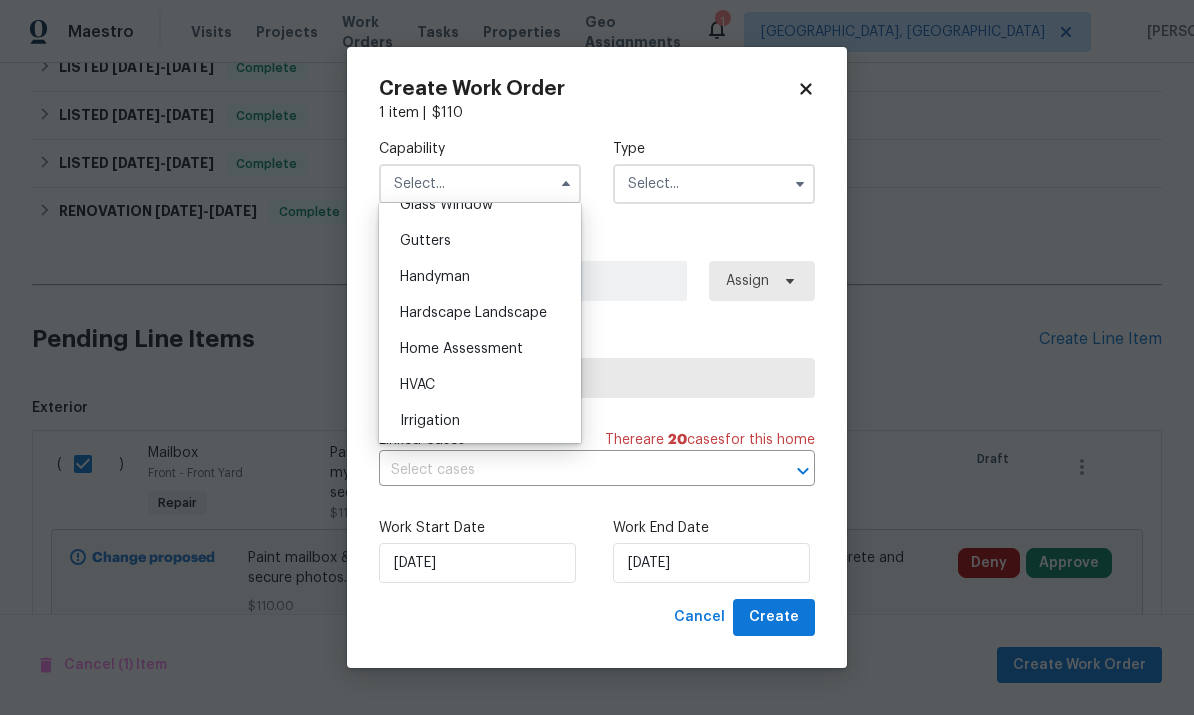 scroll, scrollTop: 1046, scrollLeft: 0, axis: vertical 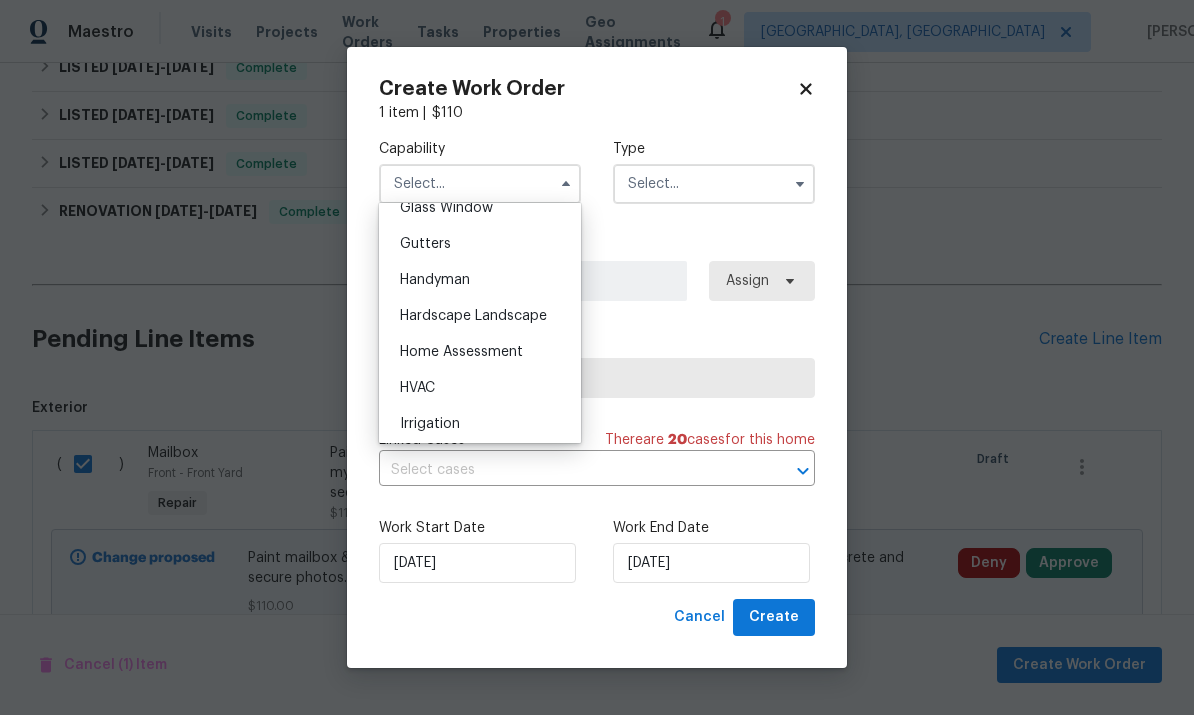 click on "Hardscape Landscape" at bounding box center (480, 316) 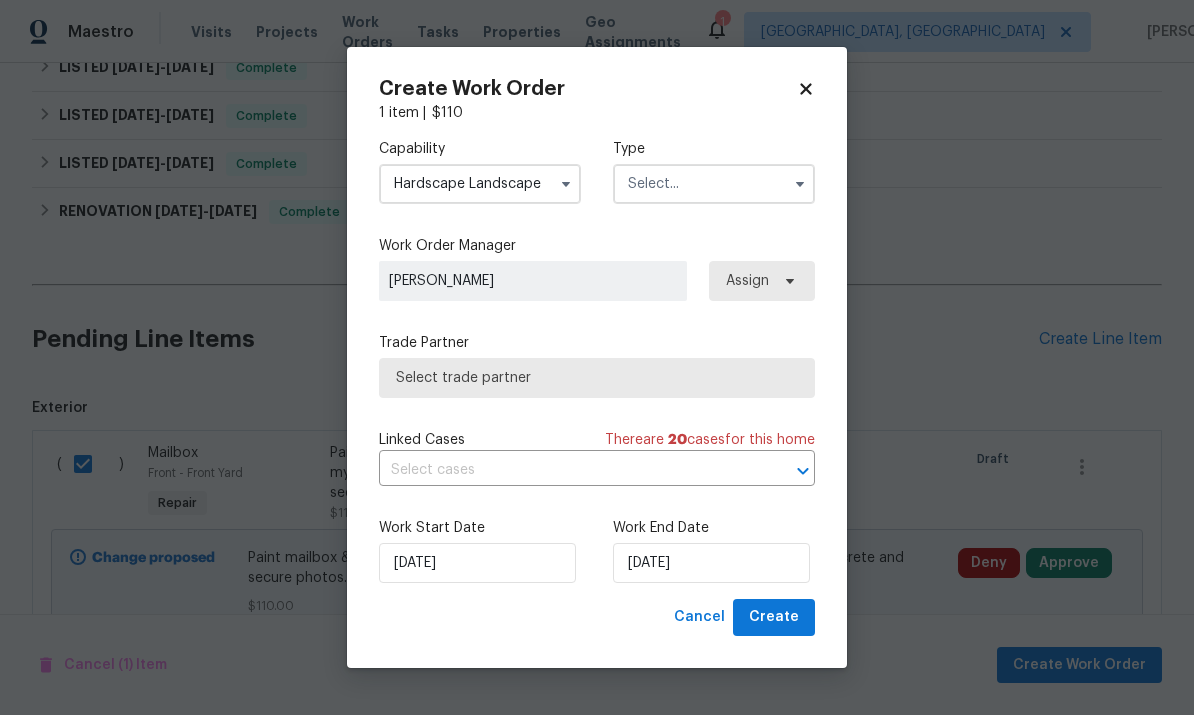 click at bounding box center (714, 184) 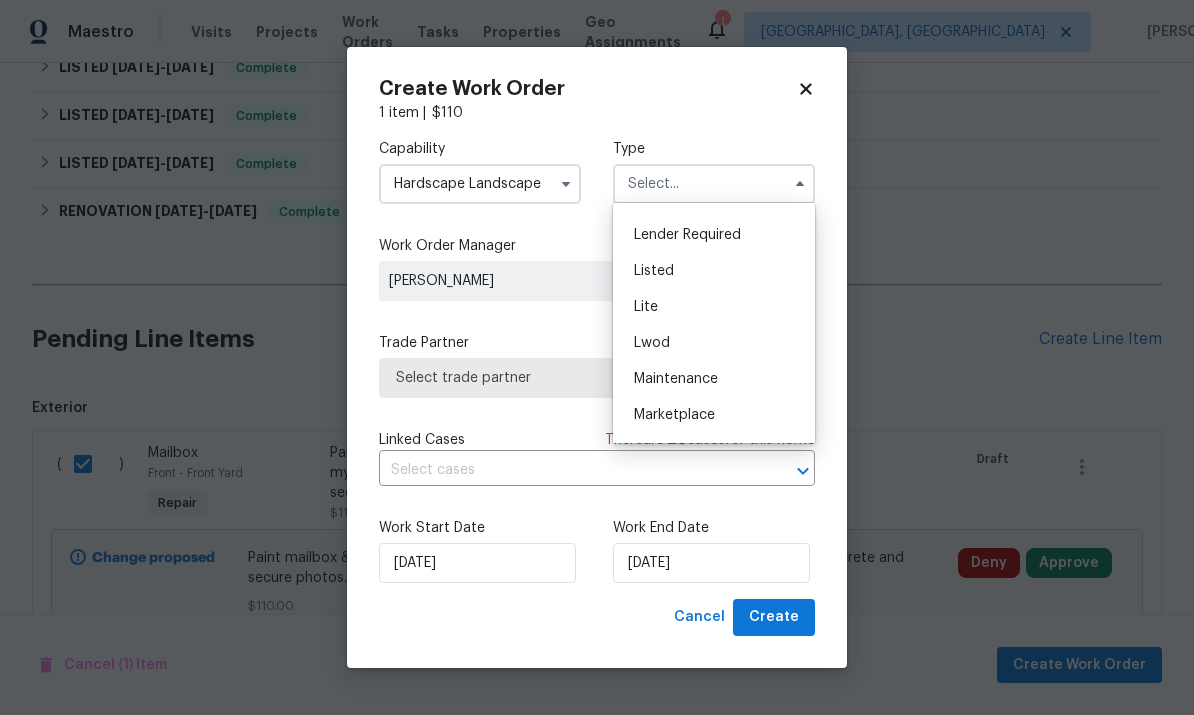 scroll, scrollTop: 173, scrollLeft: 0, axis: vertical 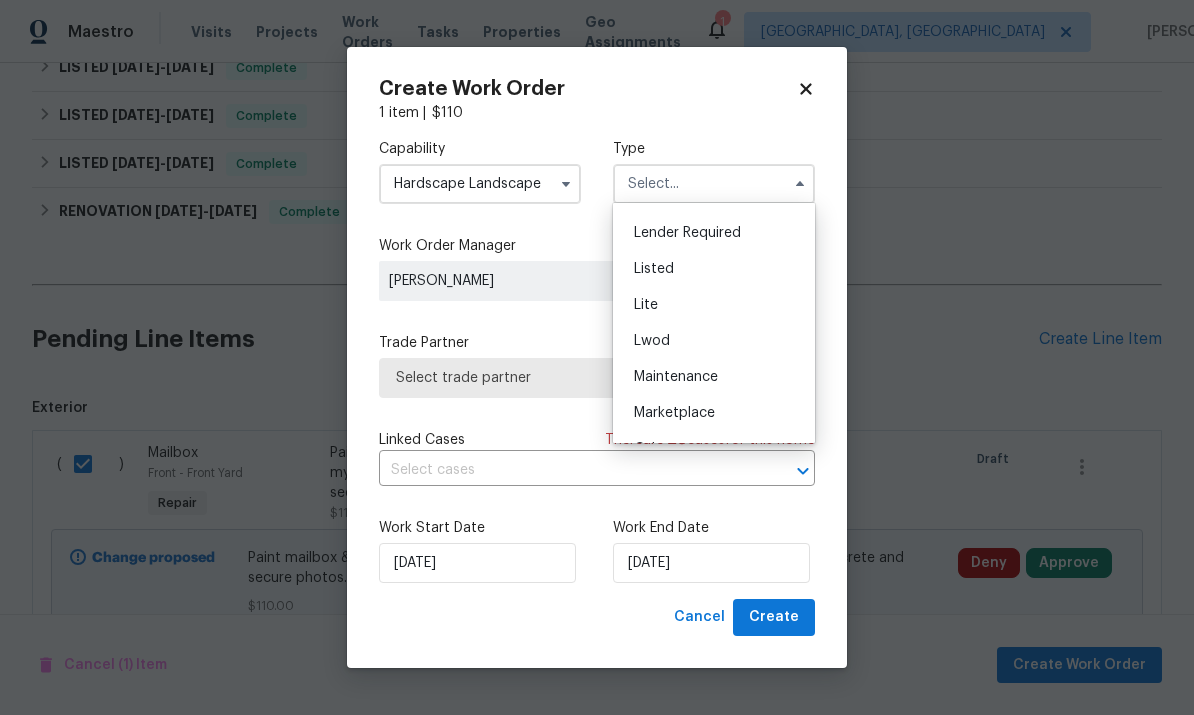 click on "Listed" at bounding box center [714, 269] 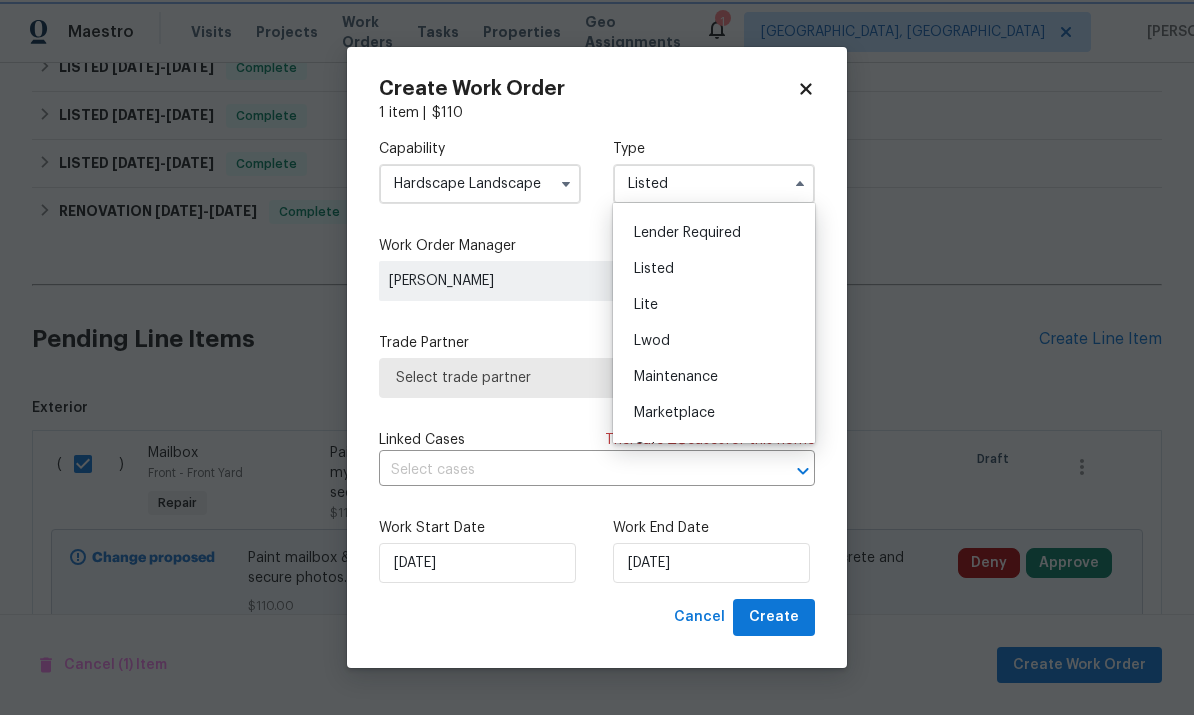 scroll, scrollTop: 0, scrollLeft: 0, axis: both 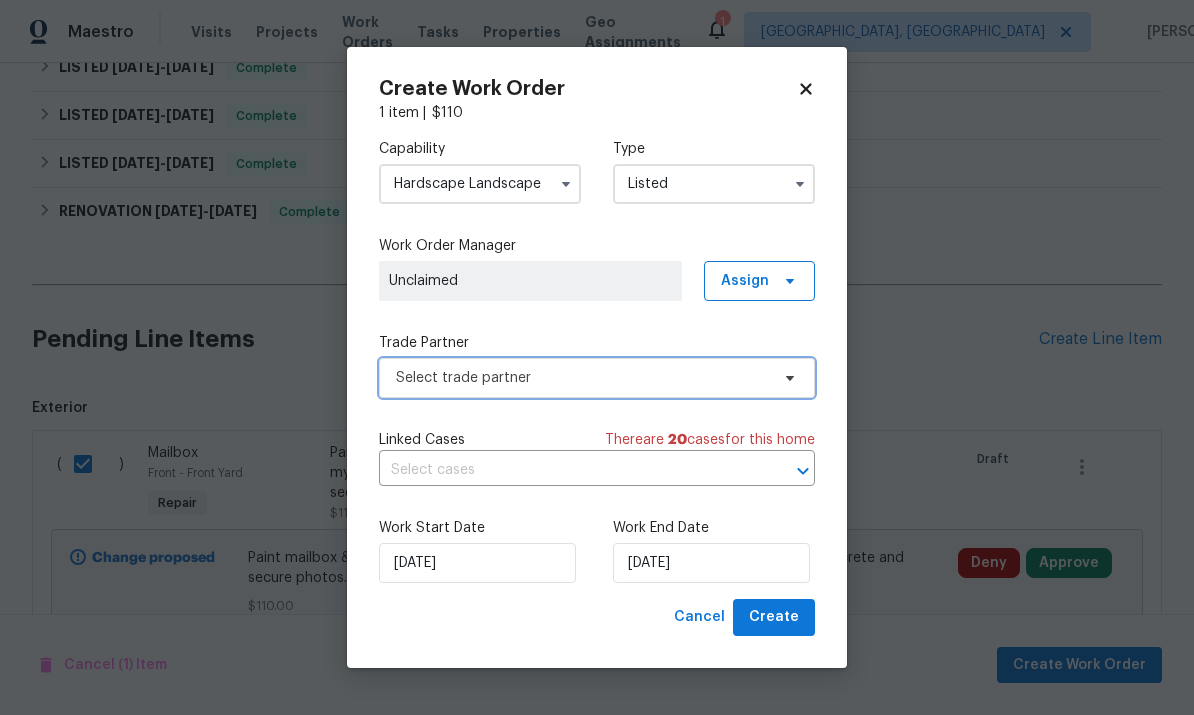 click on "Select trade partner" at bounding box center [582, 378] 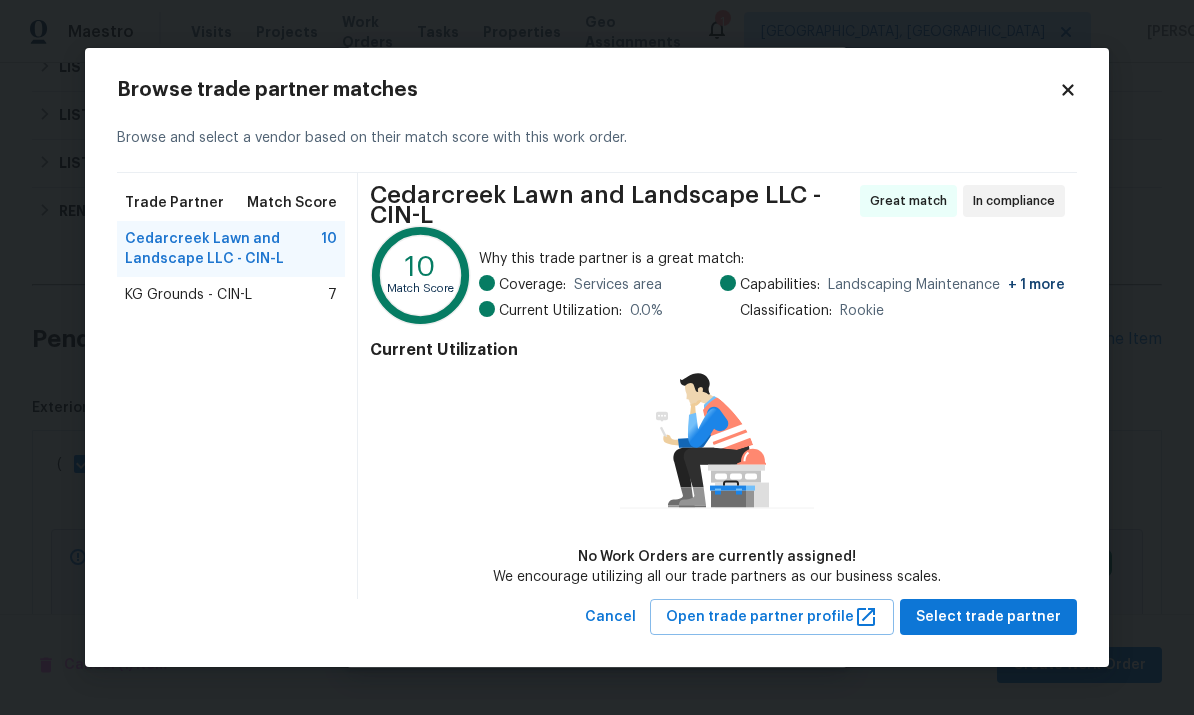 click on "Cedarcreek Lawn and Landscape LLC - CIN-L" at bounding box center (223, 249) 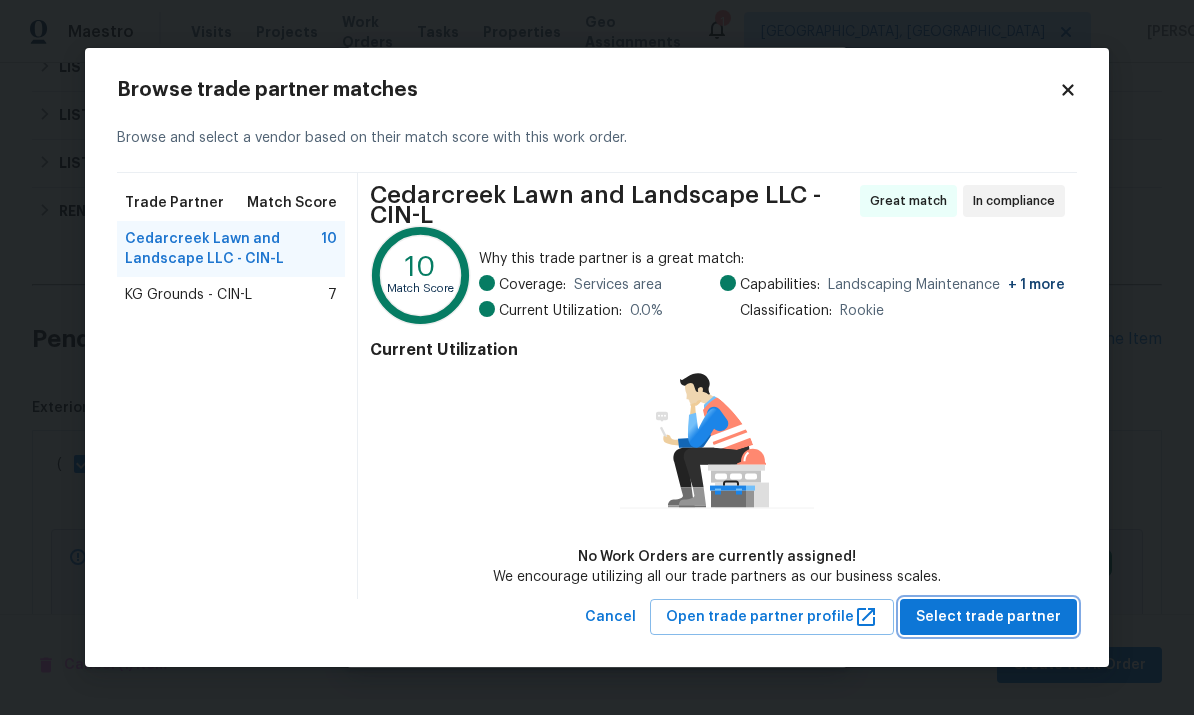 click on "Select trade partner" at bounding box center [988, 617] 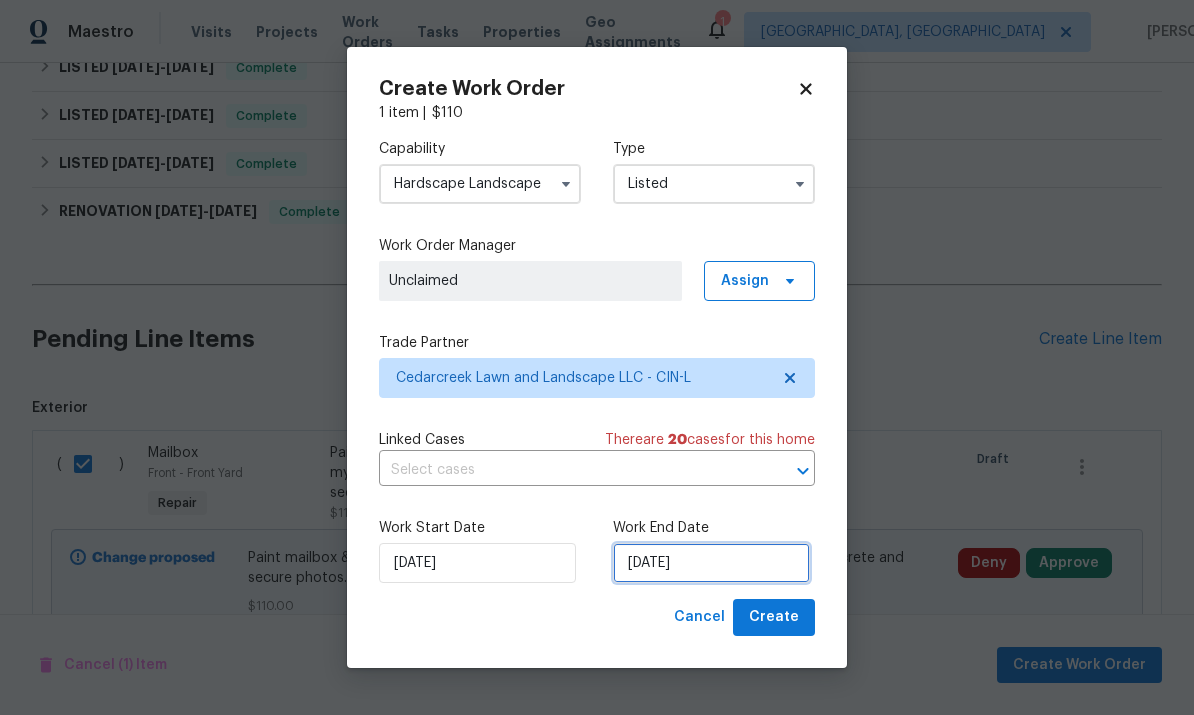 click on "[DATE]" at bounding box center [711, 563] 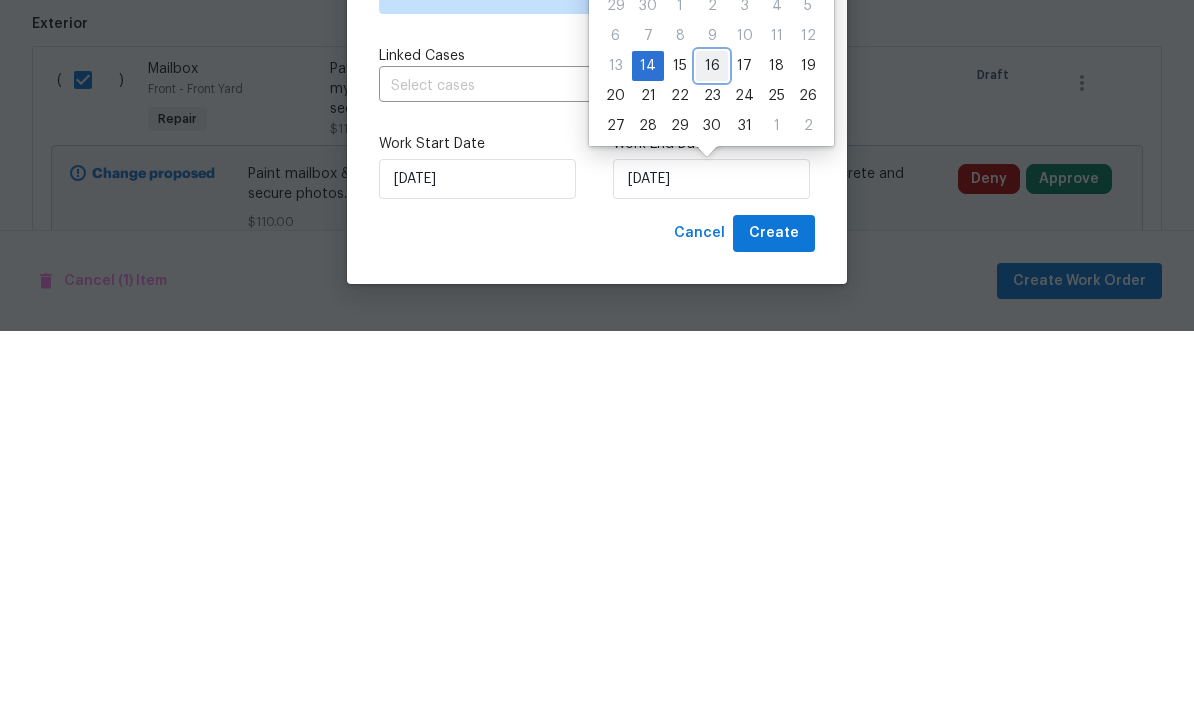 click on "16" at bounding box center [712, 450] 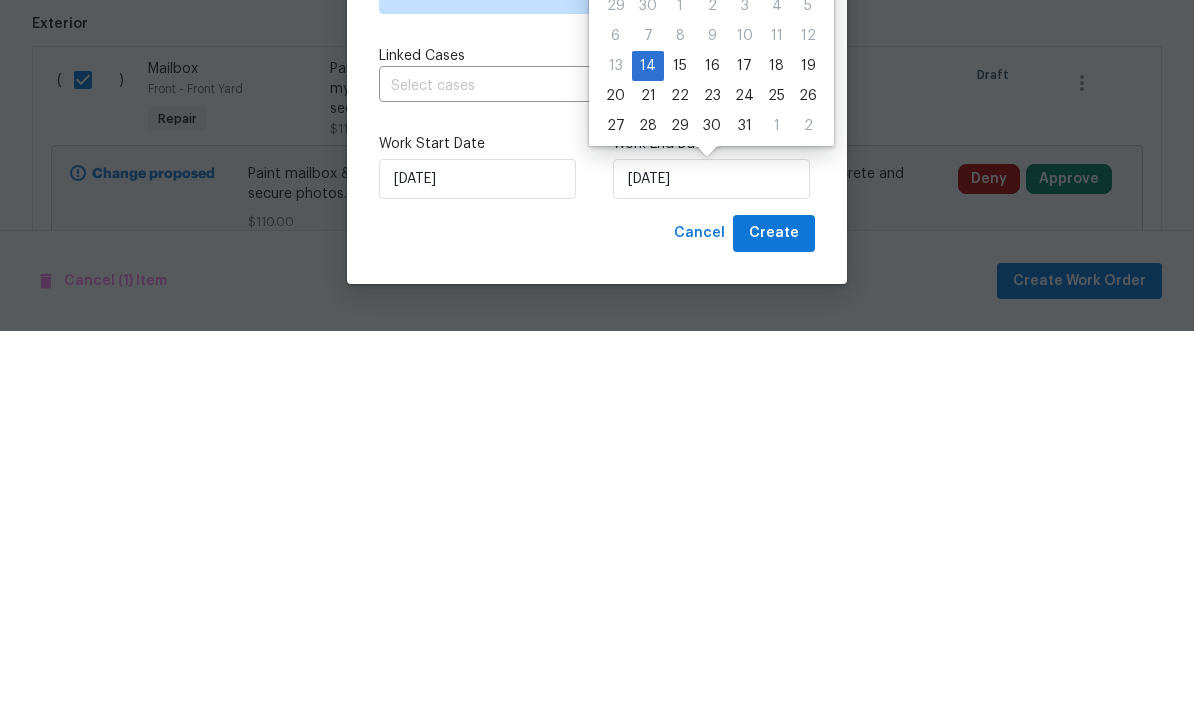 type on "[DATE]" 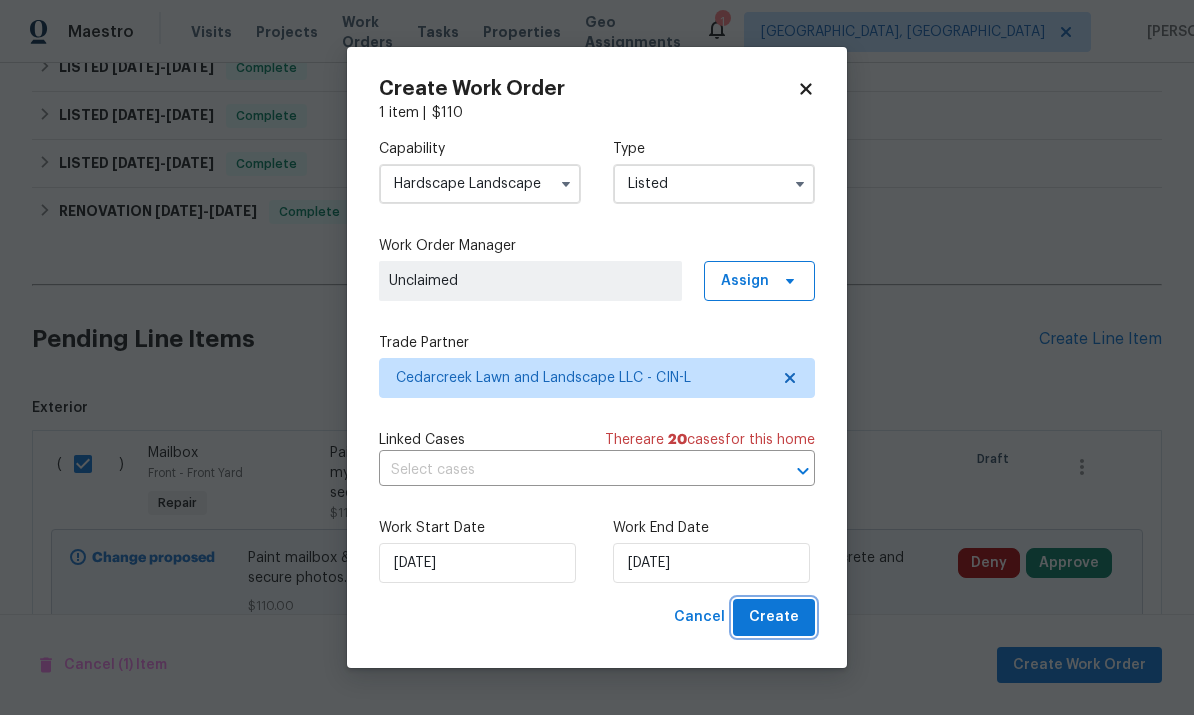 click on "Create" at bounding box center [774, 617] 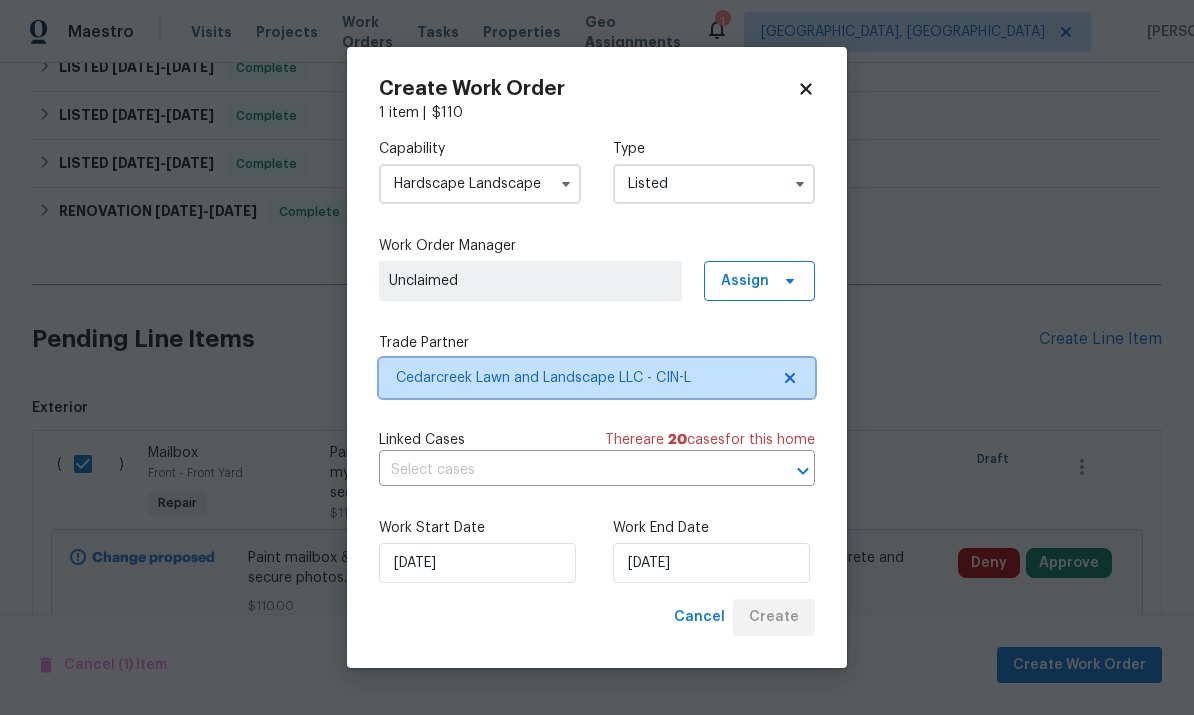 click on "Cedarcreek Lawn and Landscape LLC - CIN-L" at bounding box center [582, 378] 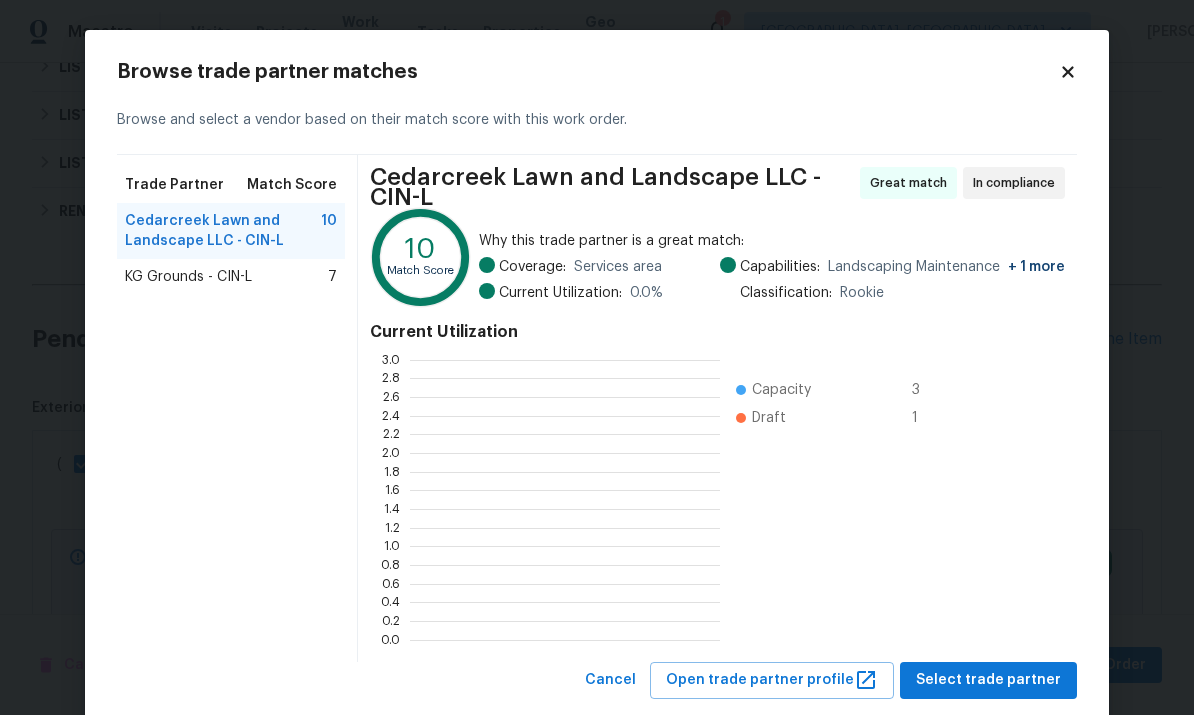 scroll, scrollTop: 2, scrollLeft: 2, axis: both 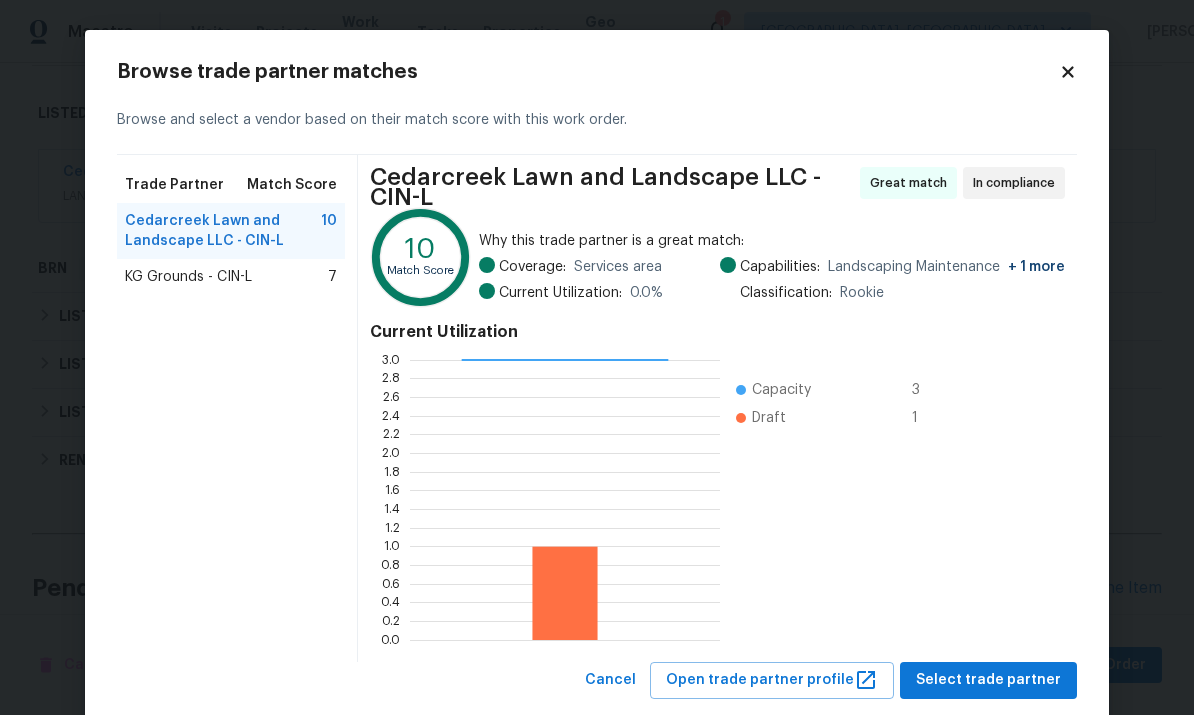 click on "KG Grounds - CIN-L" at bounding box center [188, 277] 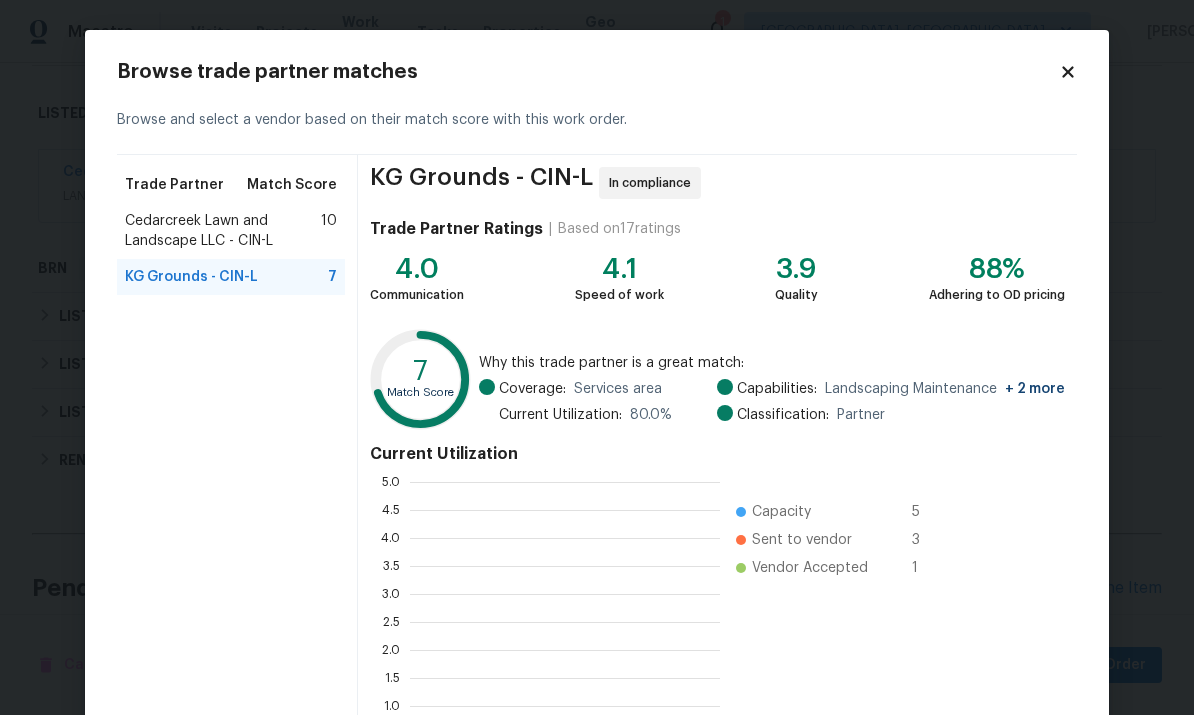 scroll, scrollTop: 0, scrollLeft: 0, axis: both 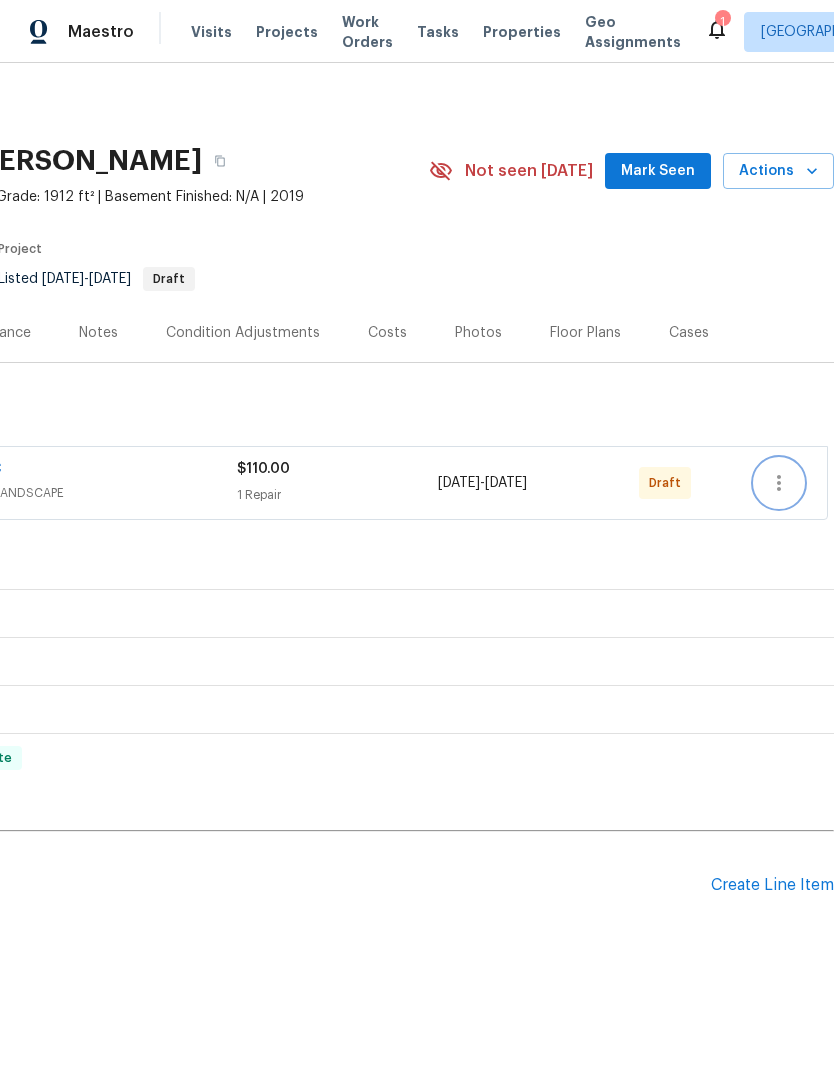 click at bounding box center (779, 483) 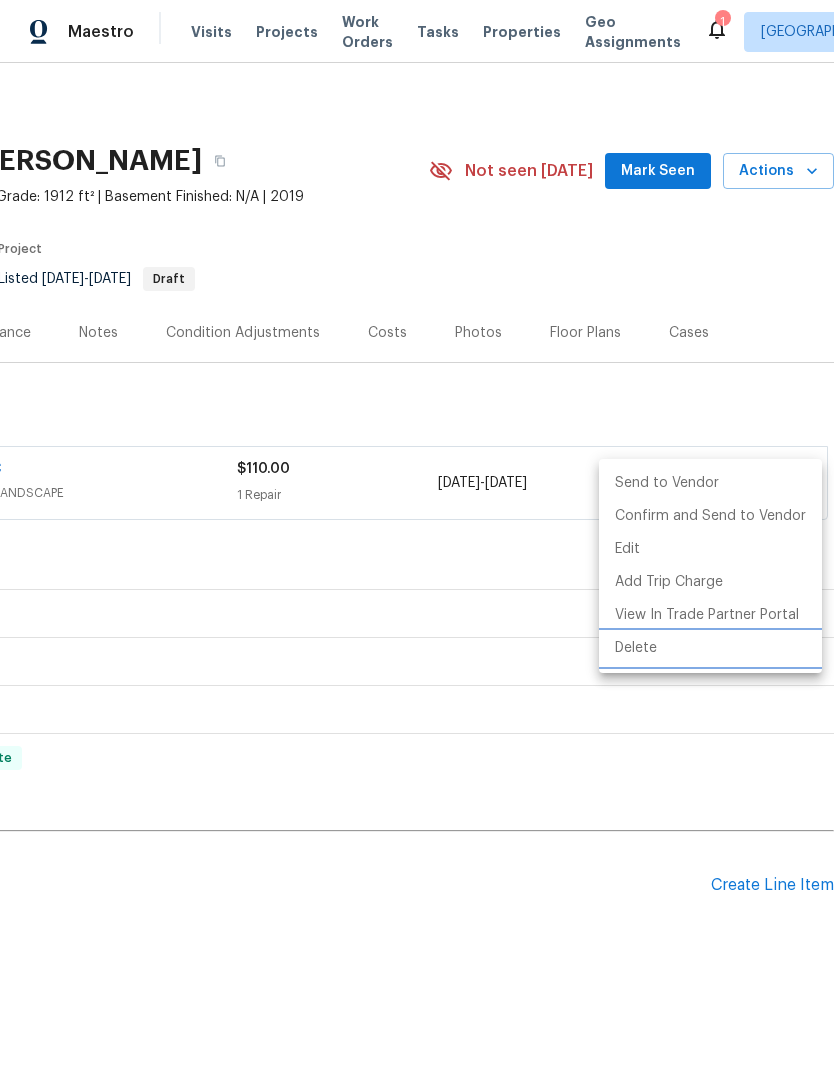click on "Delete" at bounding box center [710, 648] 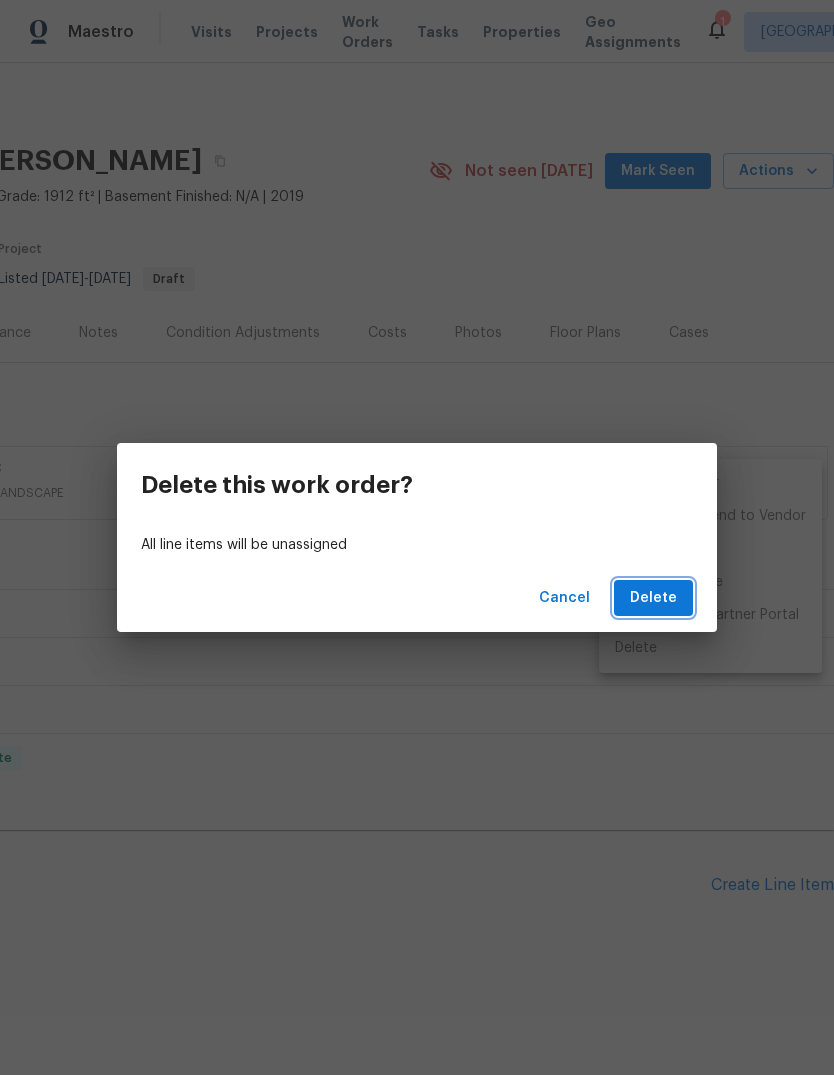 click on "Delete" at bounding box center (653, 598) 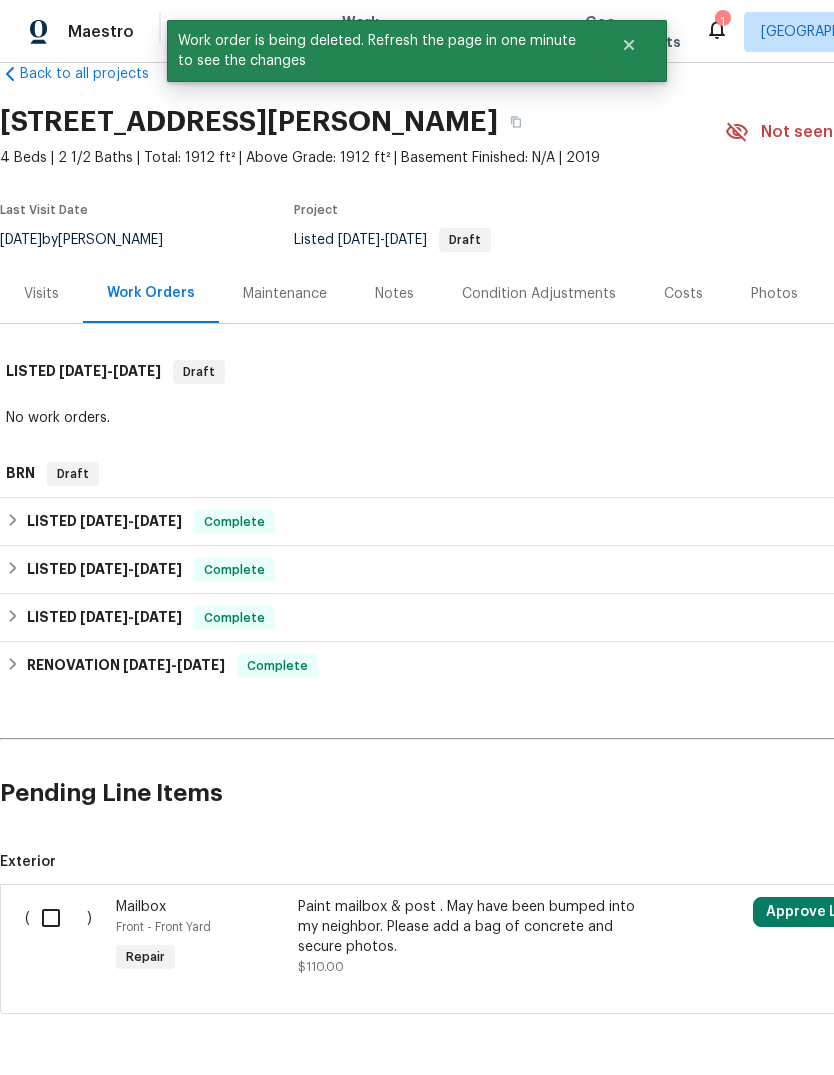scroll, scrollTop: 39, scrollLeft: 0, axis: vertical 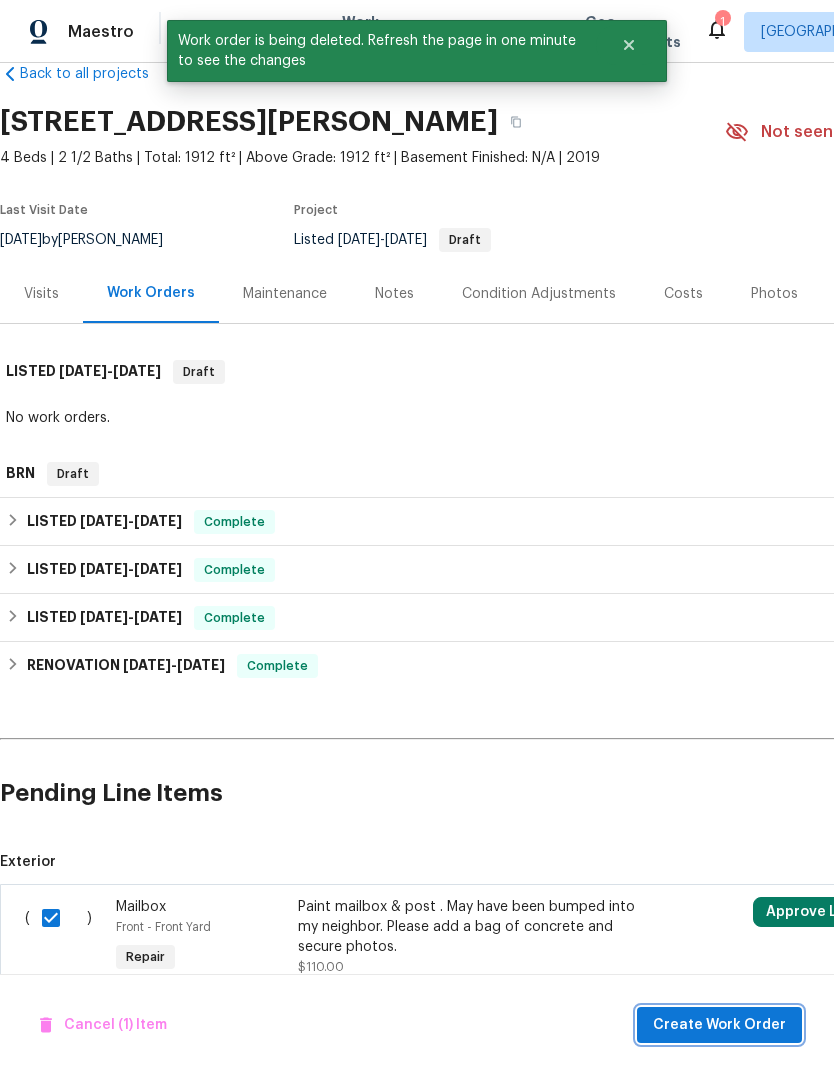 click on "Create Work Order" at bounding box center (719, 1025) 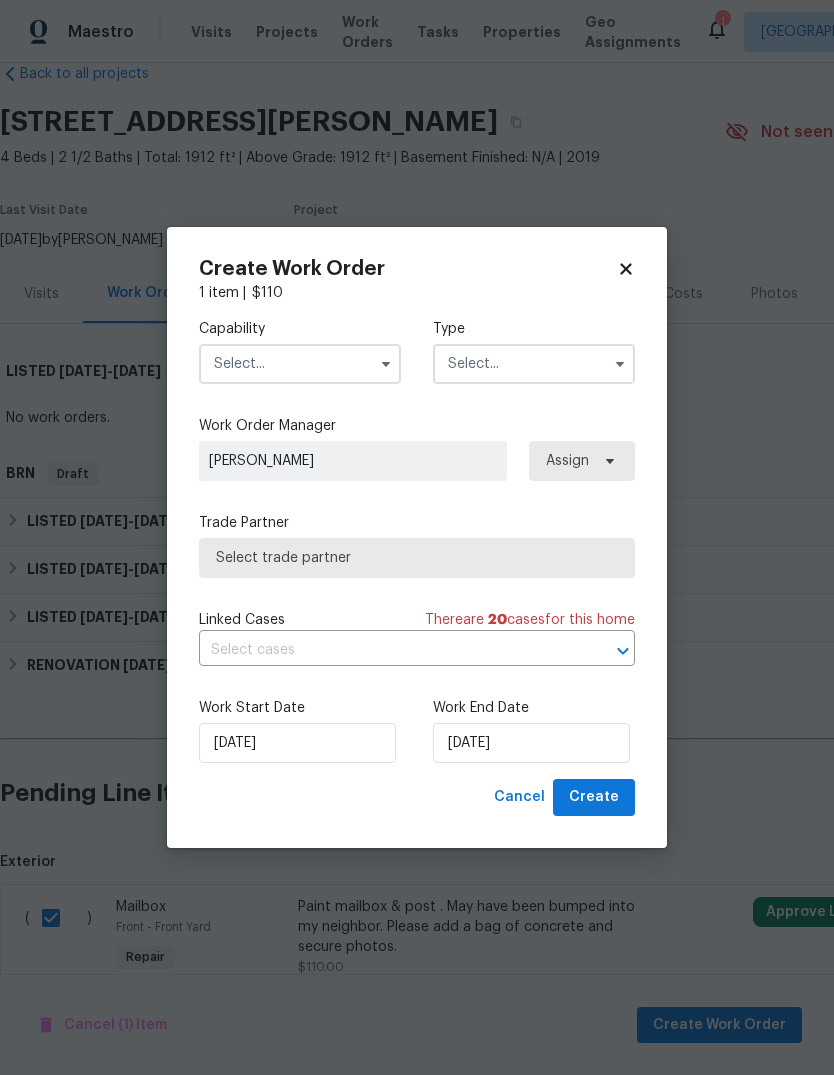 click at bounding box center [300, 364] 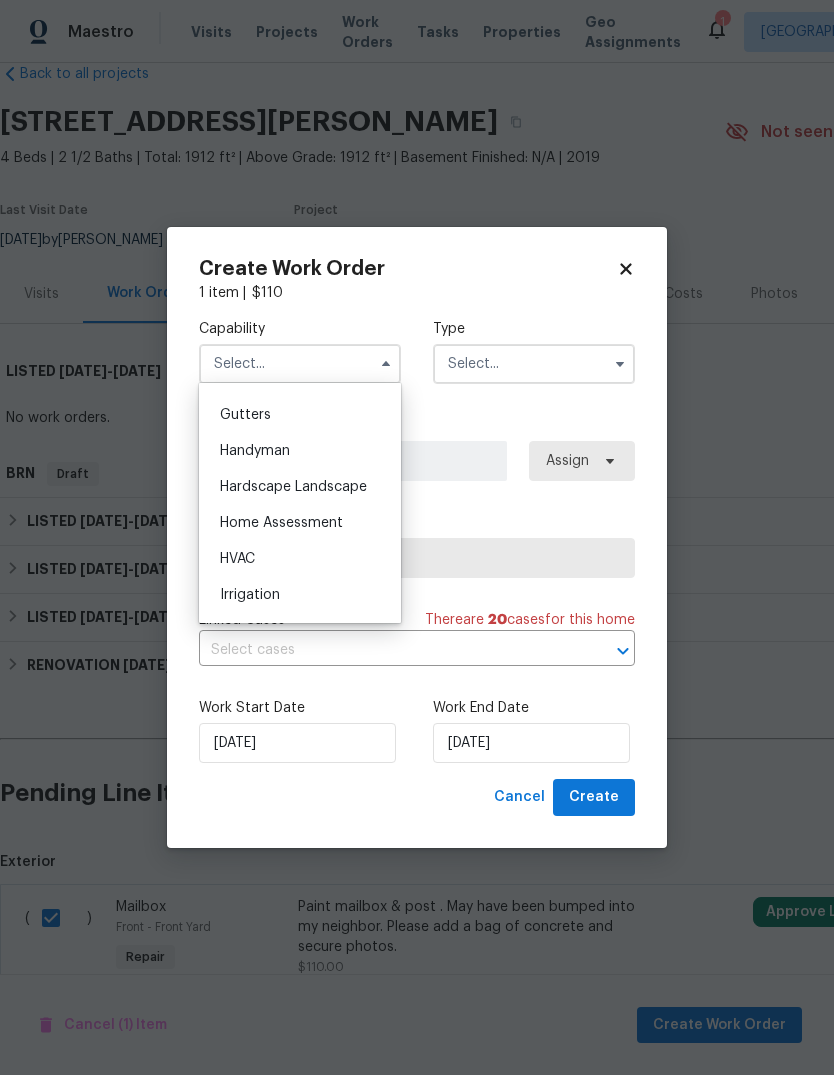 scroll, scrollTop: 1053, scrollLeft: 0, axis: vertical 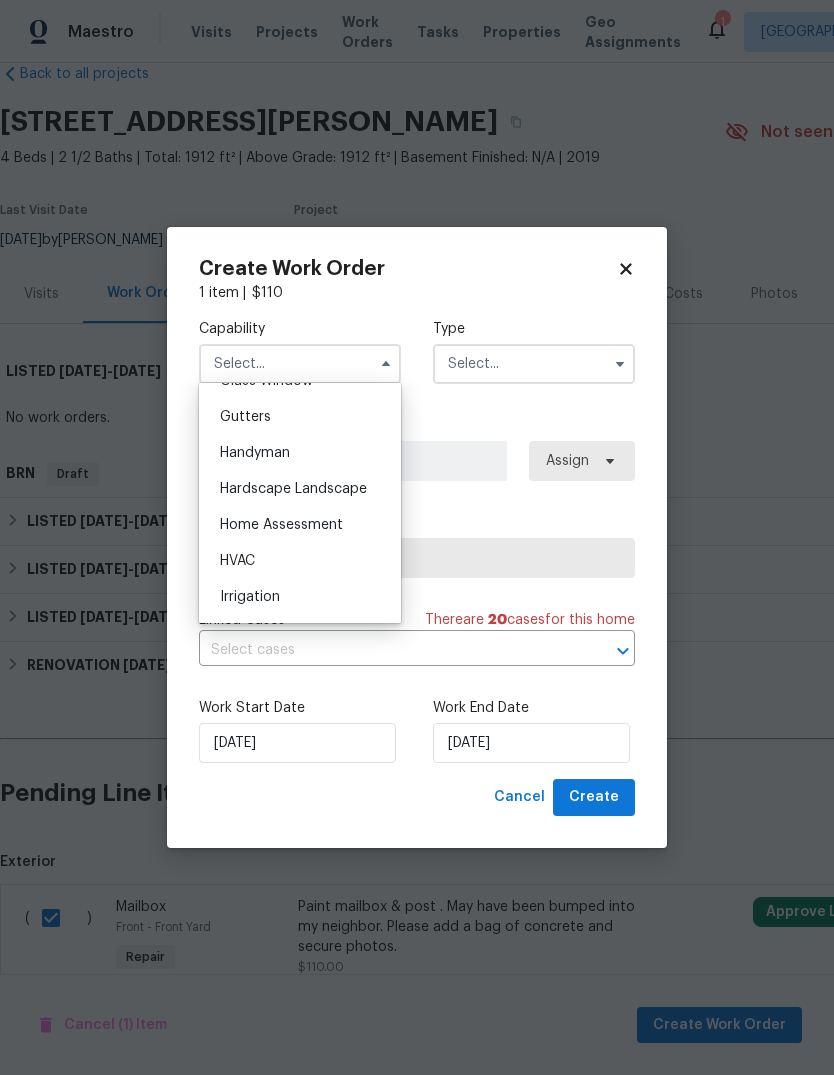 click on "Hardscape Landscape" at bounding box center [300, 489] 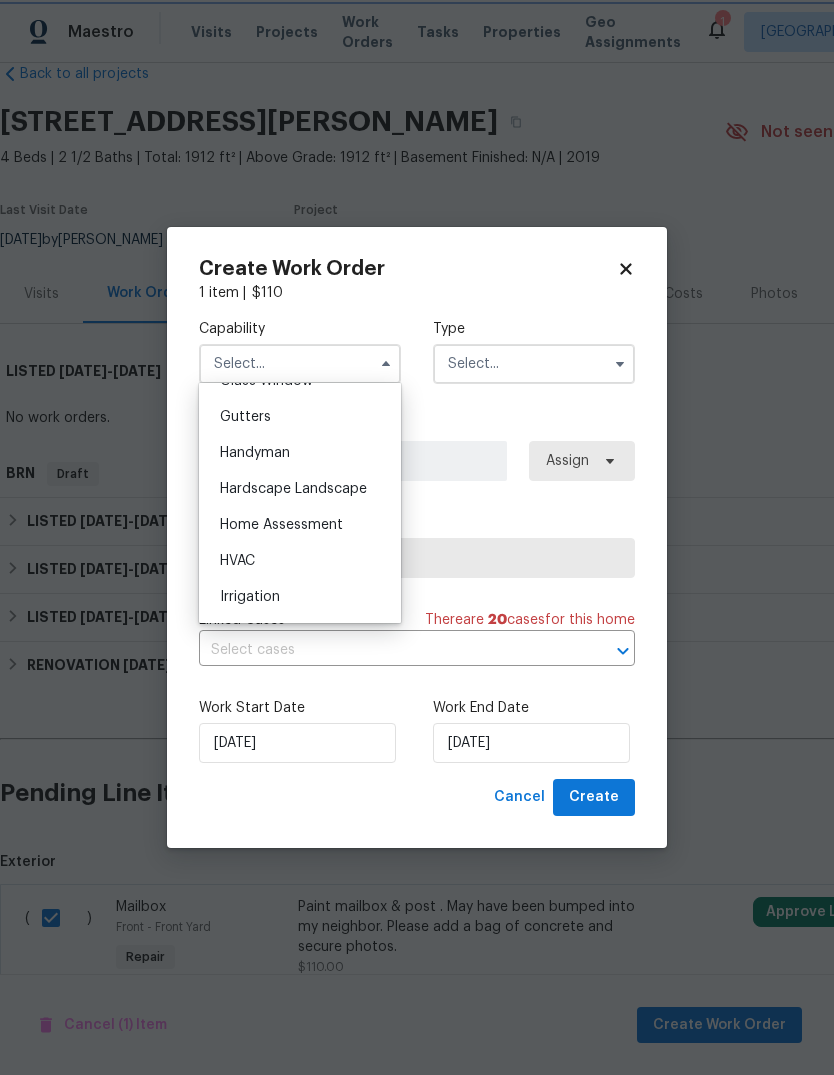 type on "Hardscape Landscape" 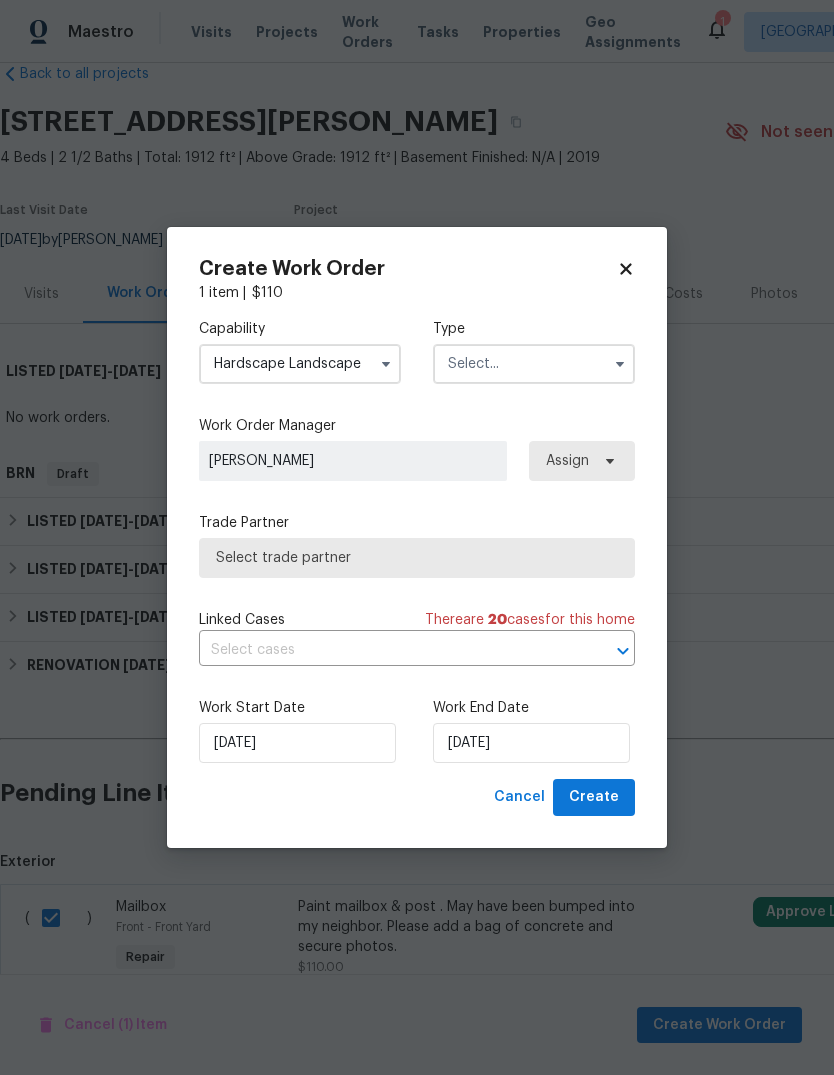 click at bounding box center (534, 364) 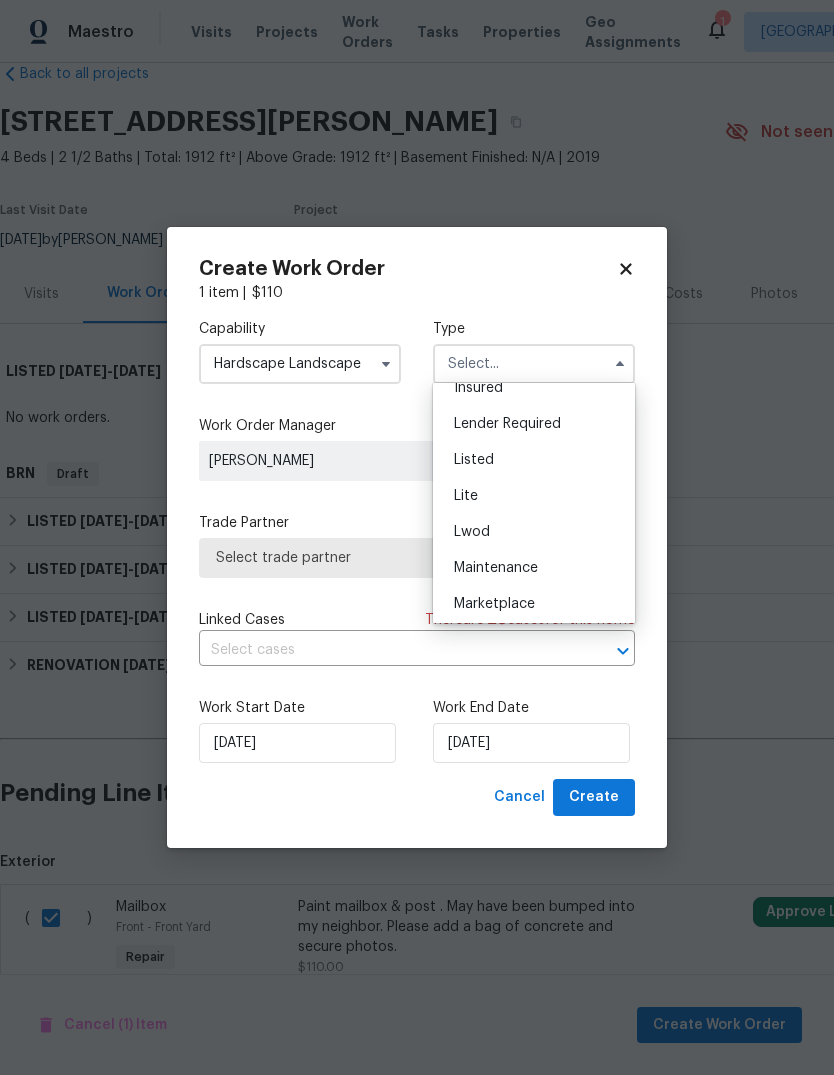 scroll, scrollTop: 175, scrollLeft: 0, axis: vertical 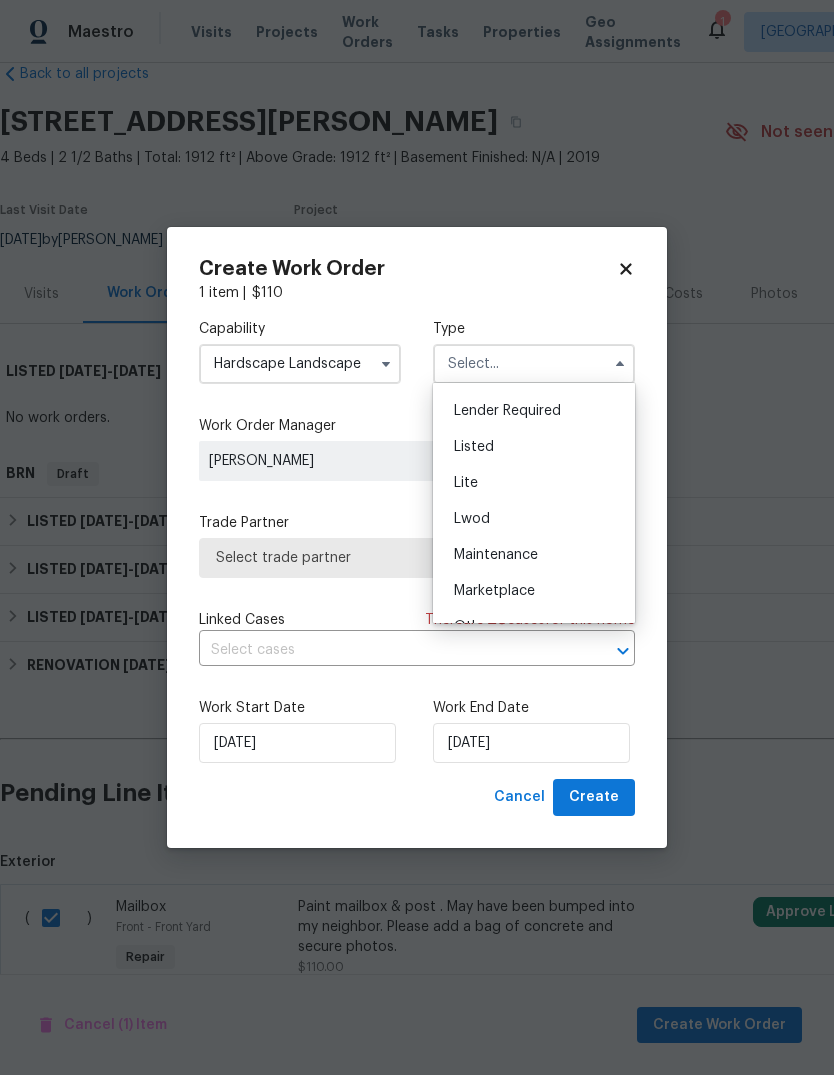 click on "Listed" at bounding box center (534, 447) 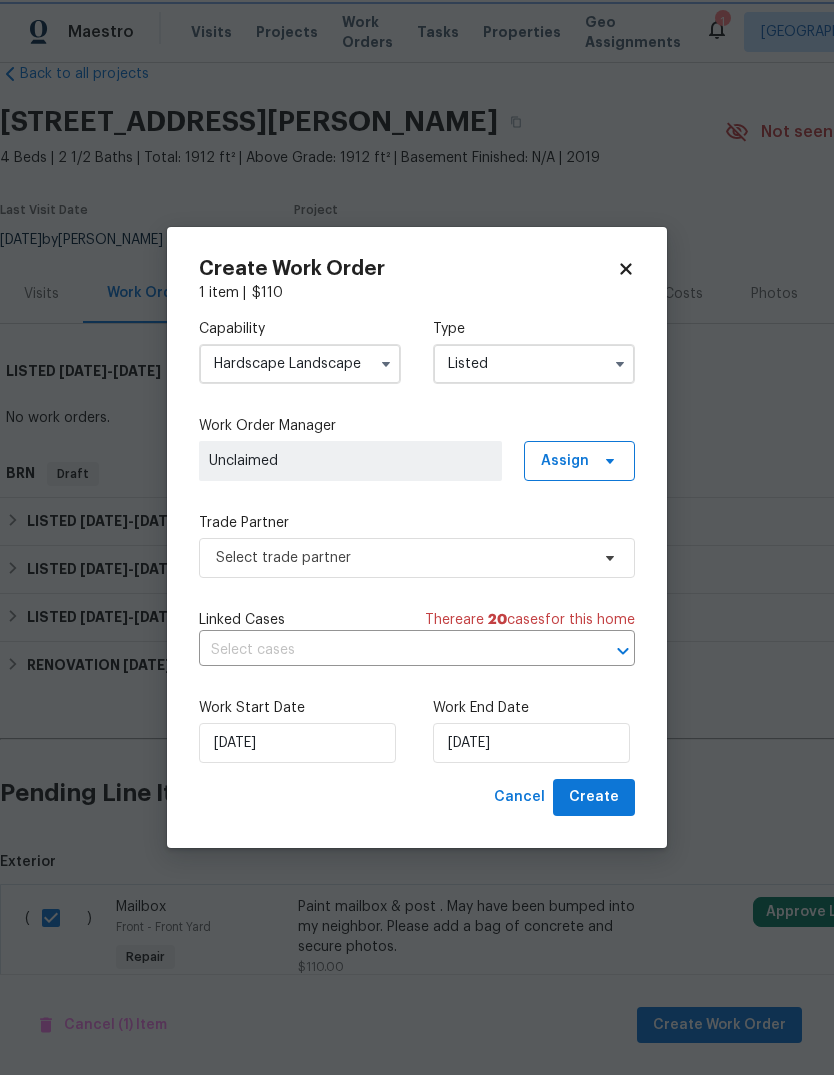 scroll, scrollTop: 0, scrollLeft: 0, axis: both 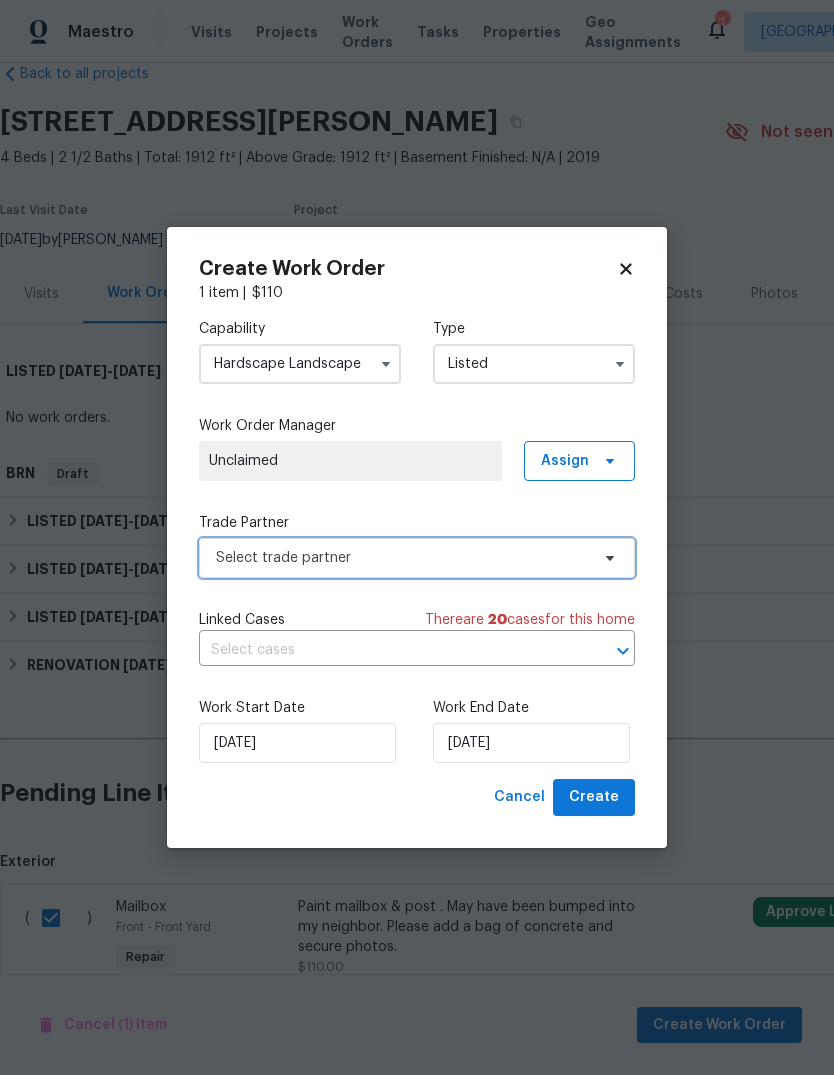 click on "Select trade partner" at bounding box center [417, 558] 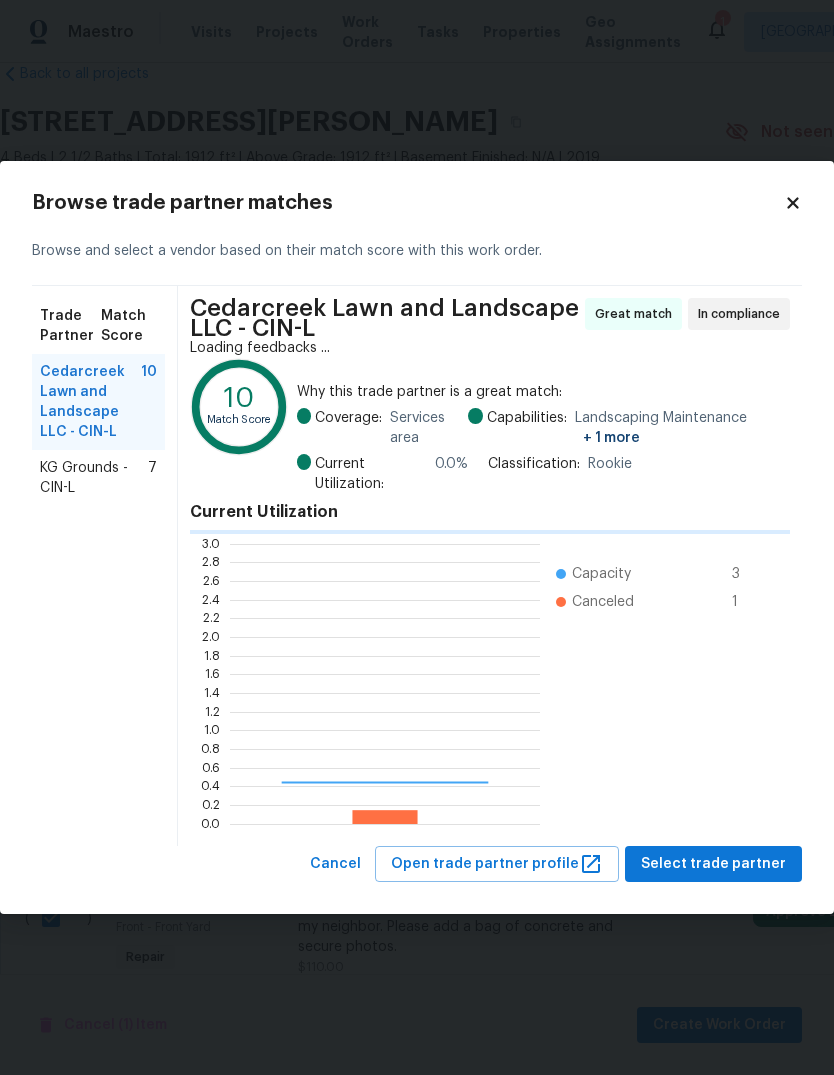 scroll, scrollTop: 0, scrollLeft: 0, axis: both 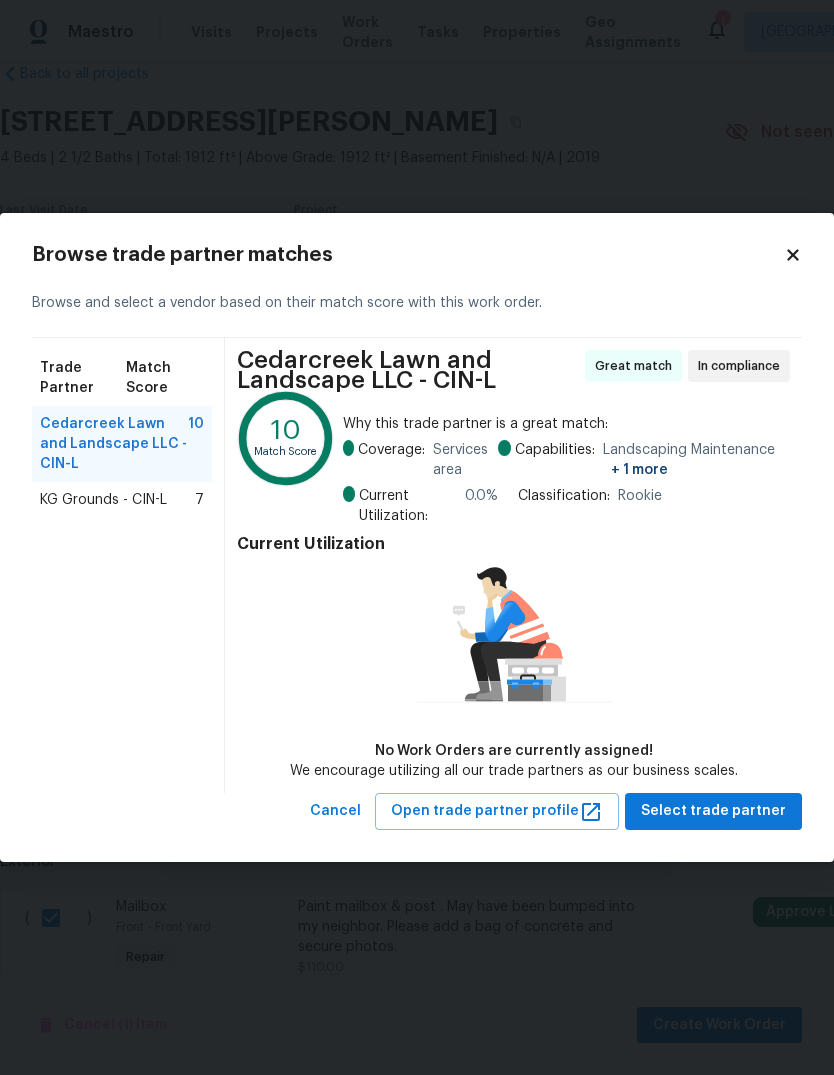 click on "KG Grounds - CIN-L" at bounding box center (103, 500) 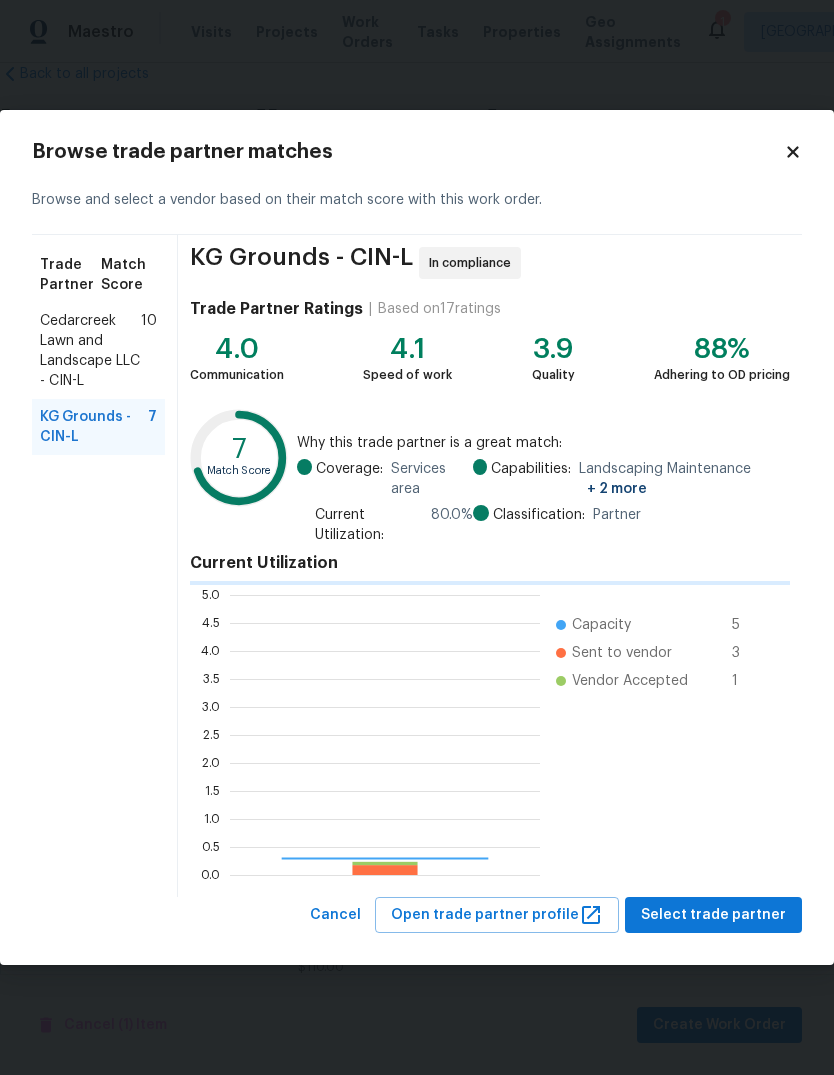 scroll, scrollTop: 2, scrollLeft: 2, axis: both 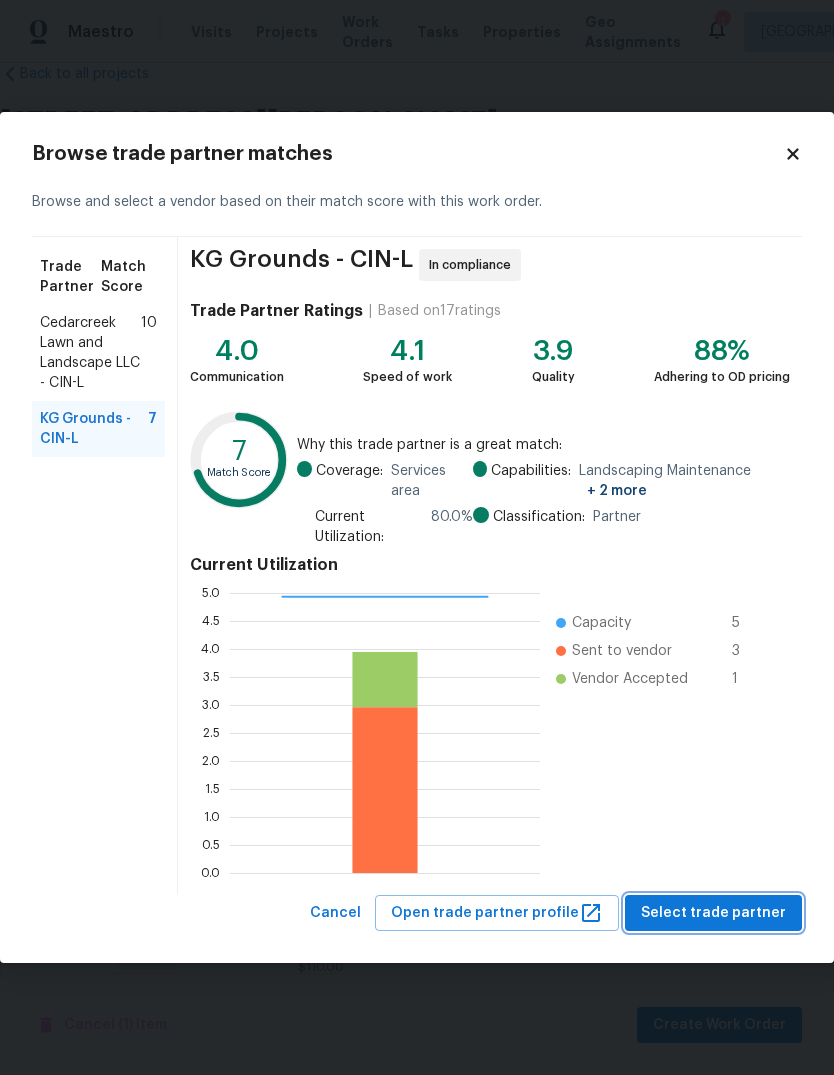 click on "Select trade partner" at bounding box center (713, 913) 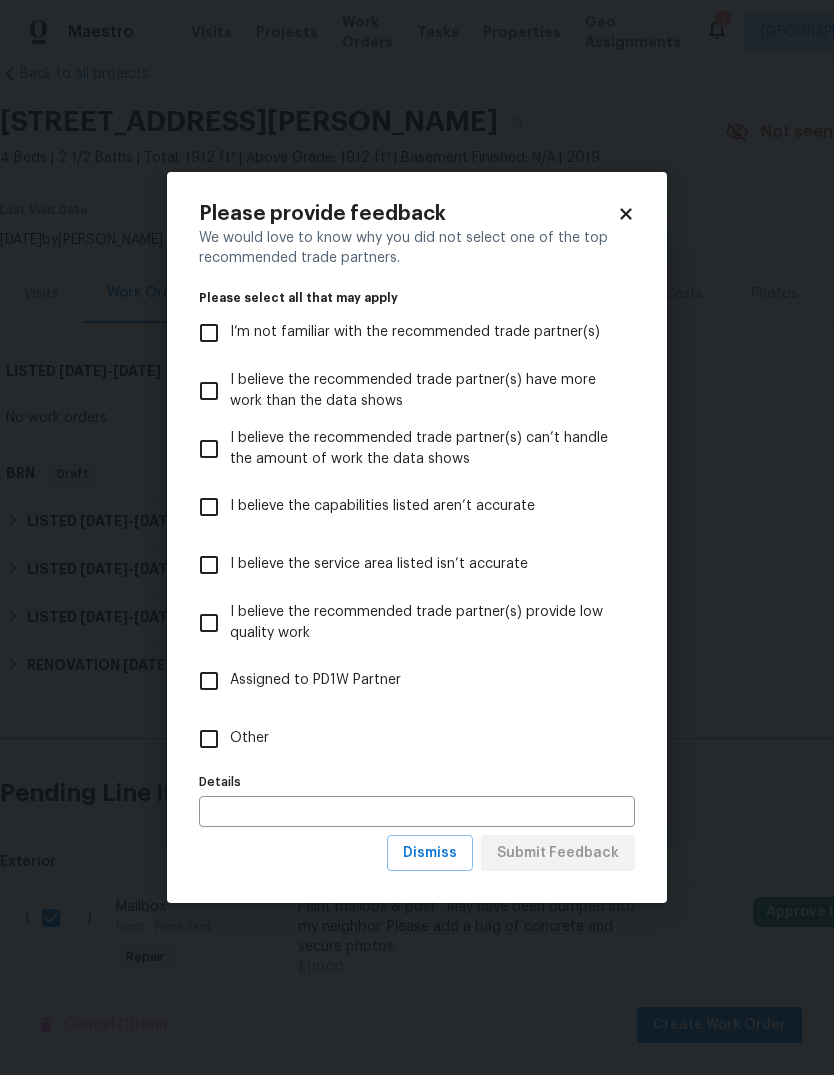 click on "Other" at bounding box center (209, 739) 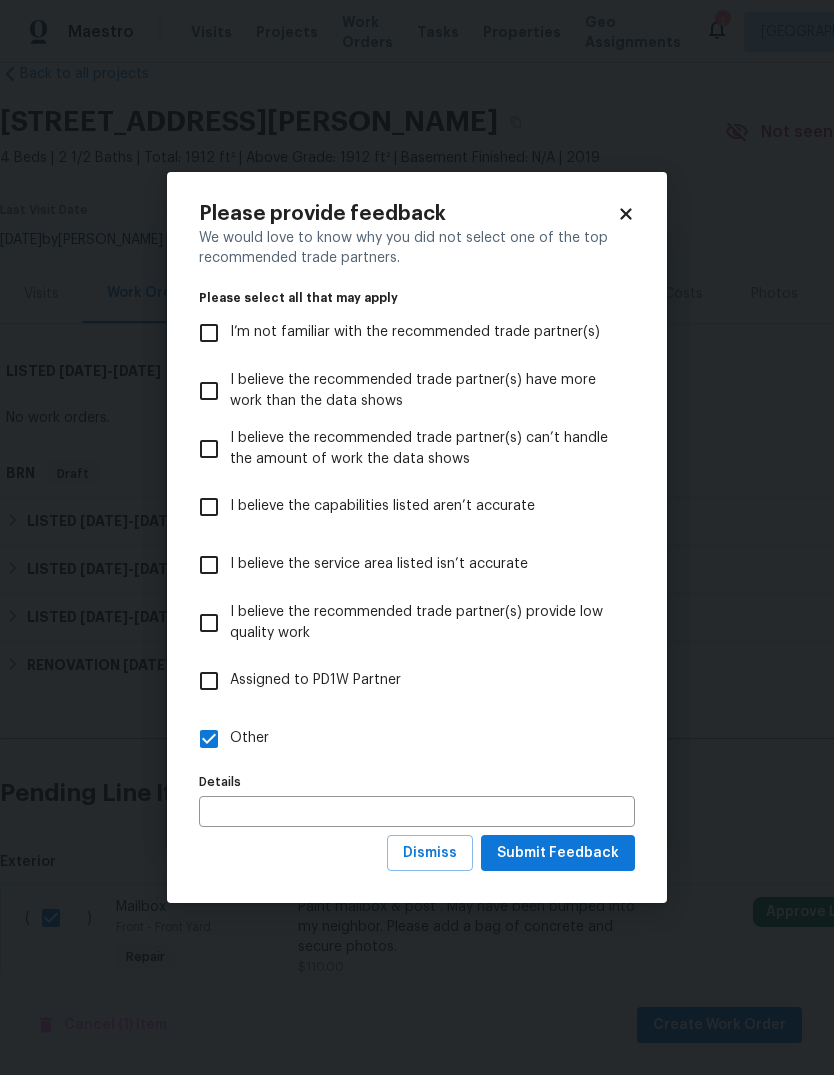 click at bounding box center [417, 811] 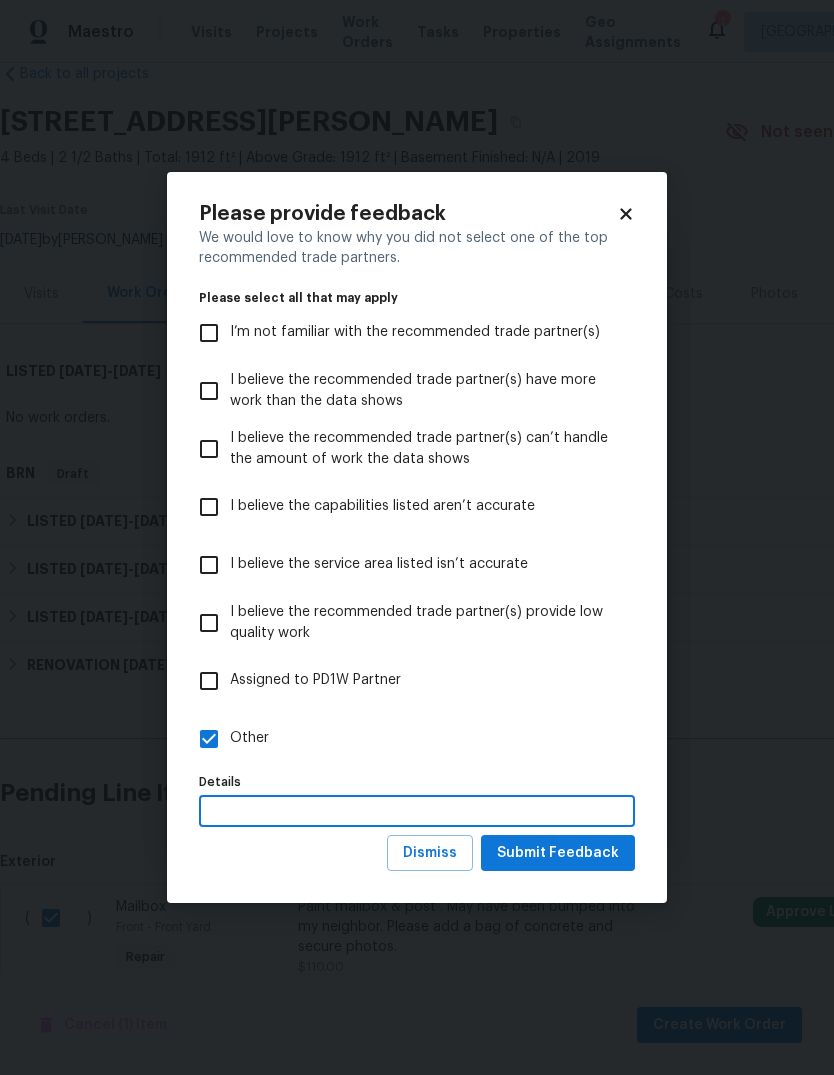 scroll, scrollTop: 75, scrollLeft: 0, axis: vertical 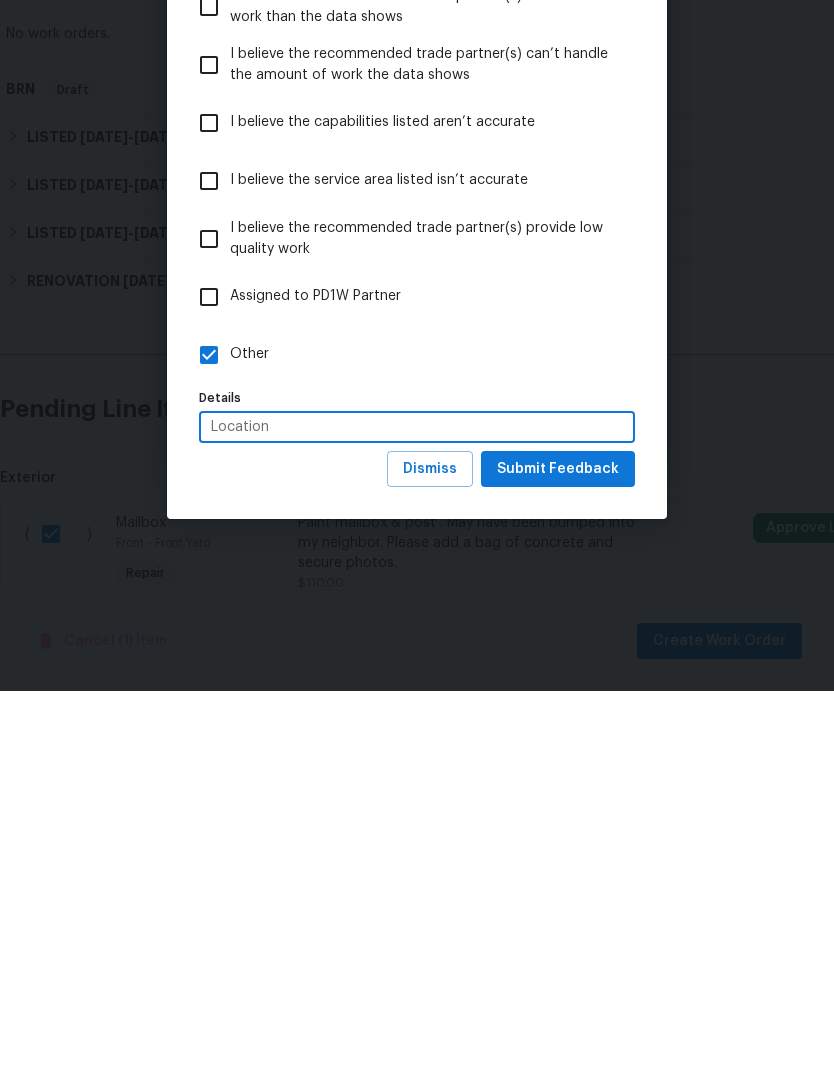 type on "Location" 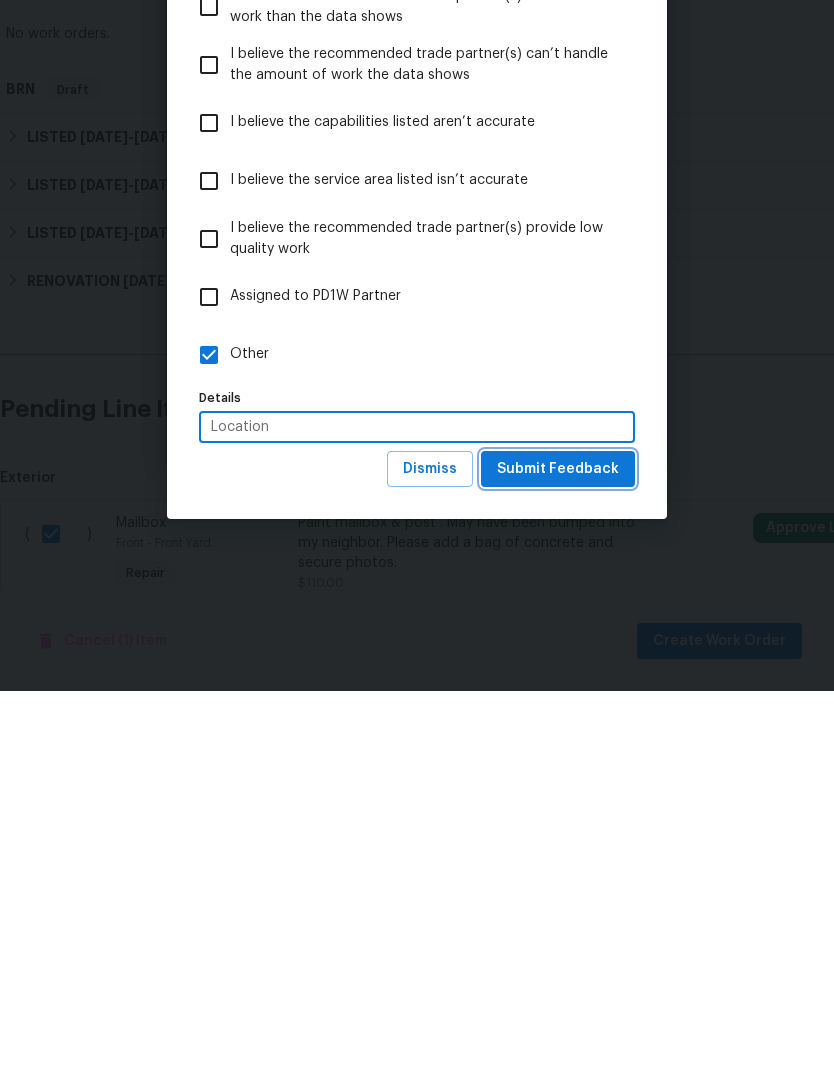 click on "Submit Feedback" at bounding box center [558, 853] 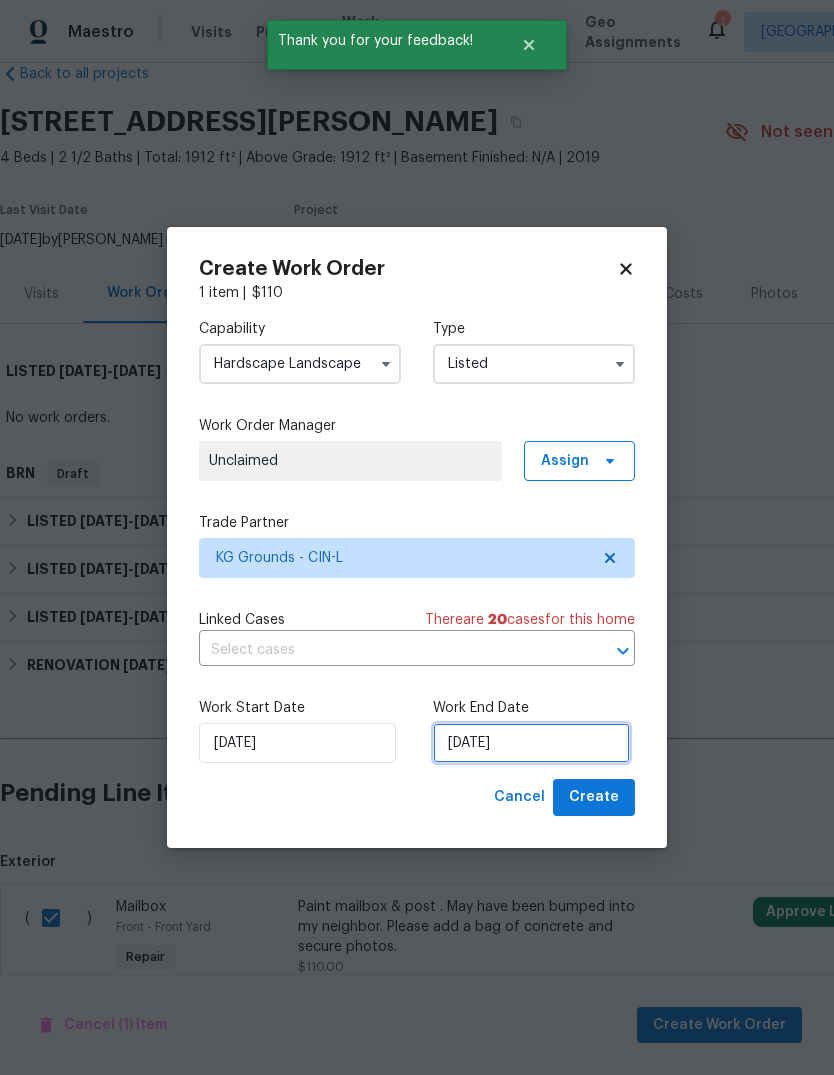 click on "[DATE]" at bounding box center [531, 743] 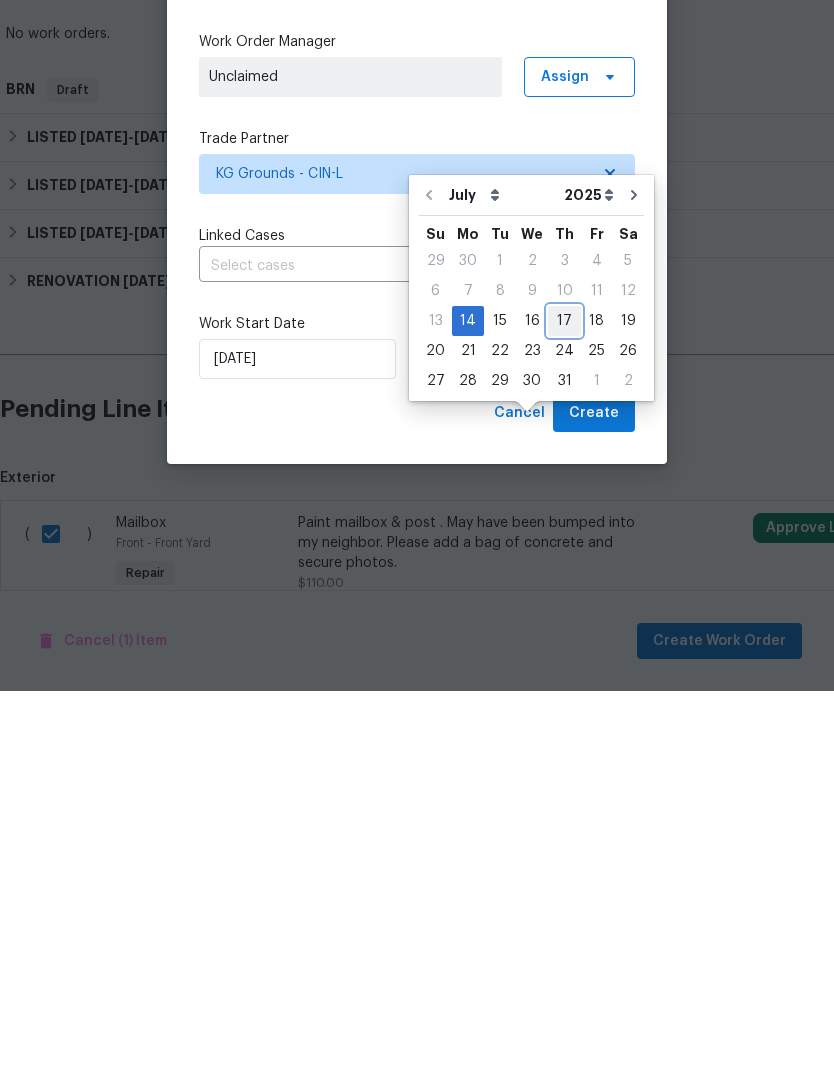 click on "17" at bounding box center (564, 705) 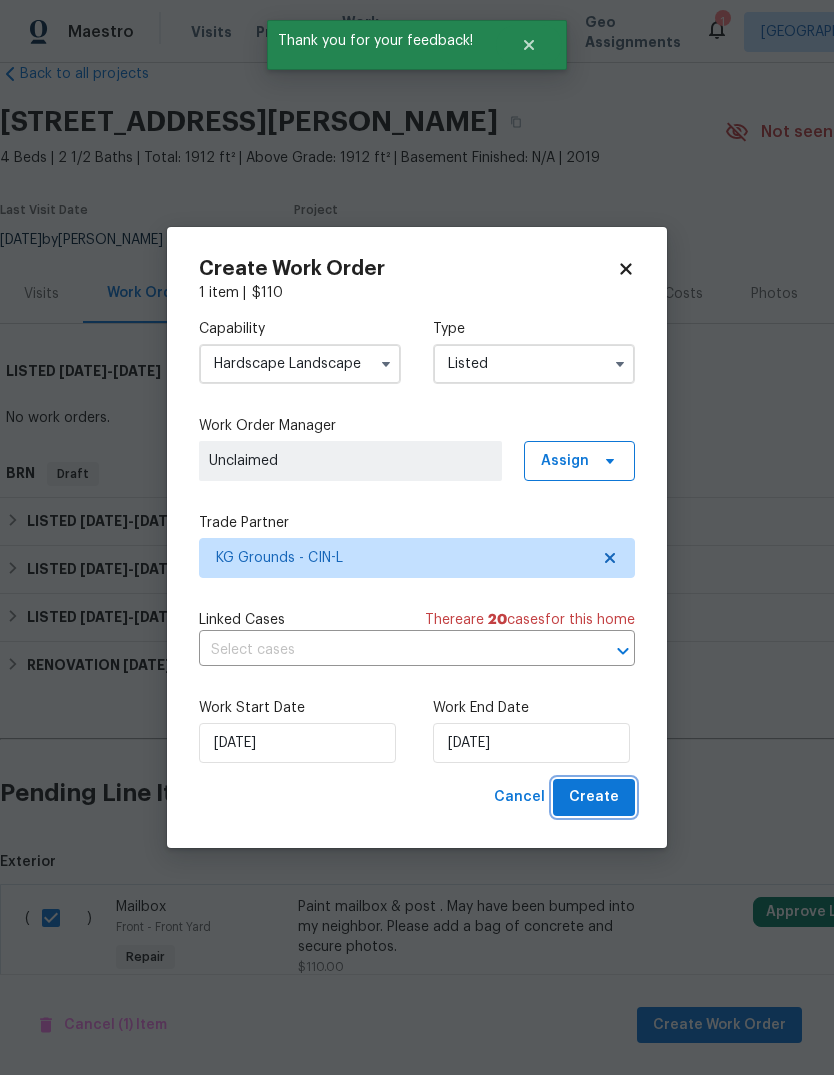 click on "Create" at bounding box center (594, 797) 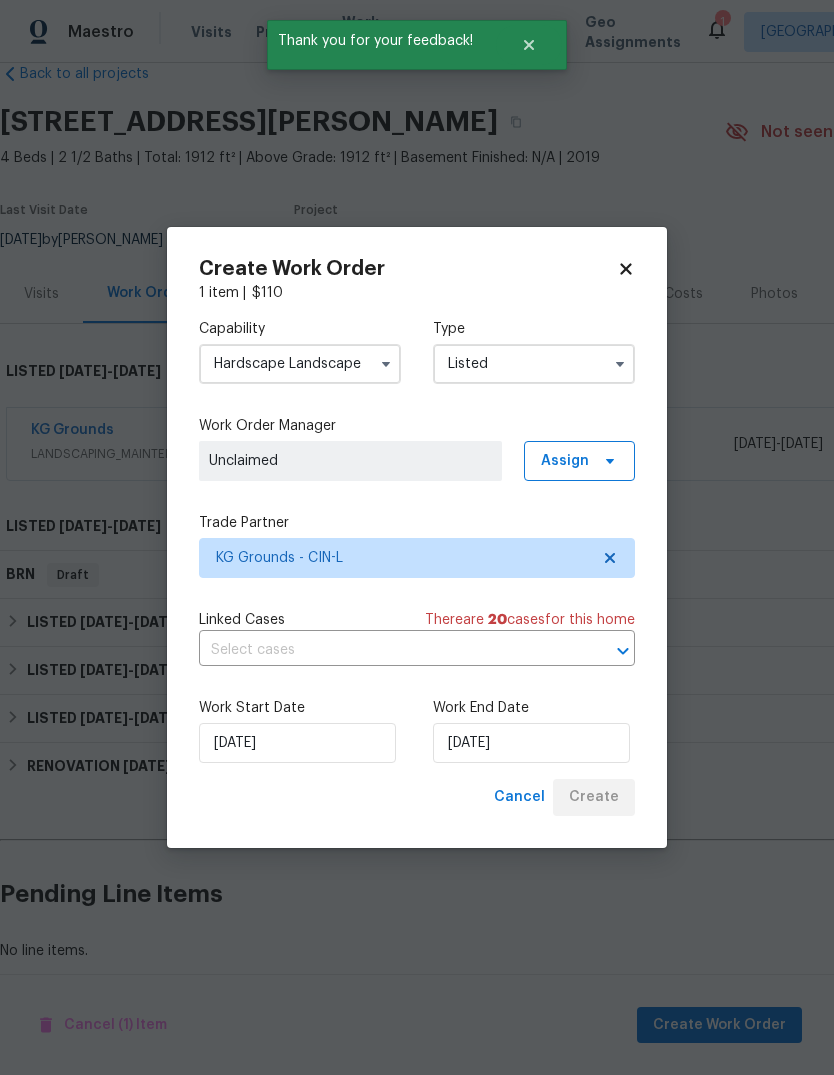 scroll, scrollTop: 60, scrollLeft: 0, axis: vertical 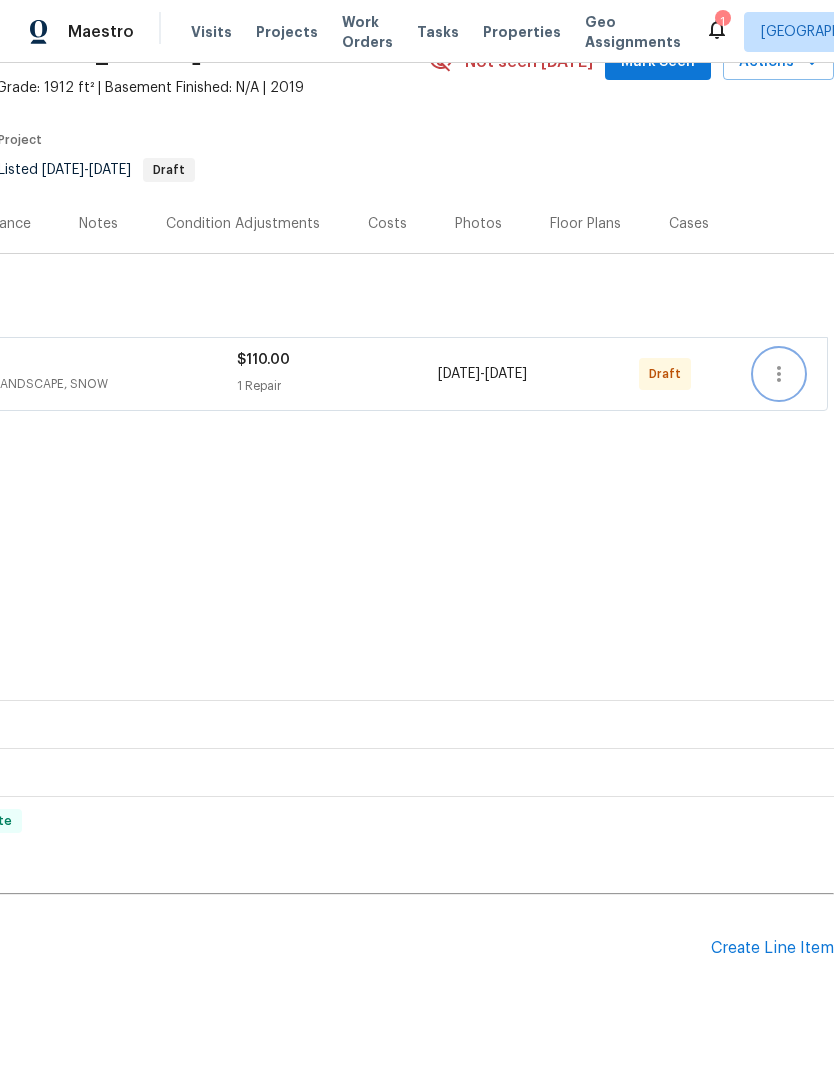 click 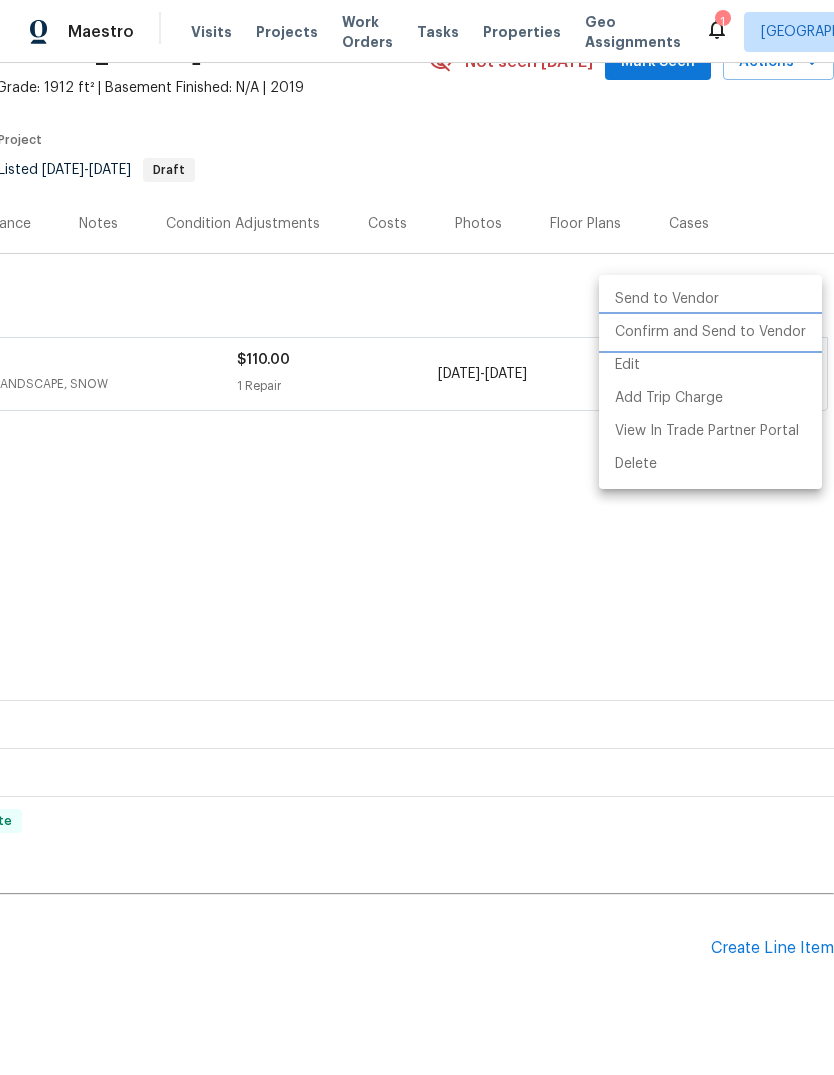 click on "Confirm and Send to Vendor" at bounding box center (710, 332) 